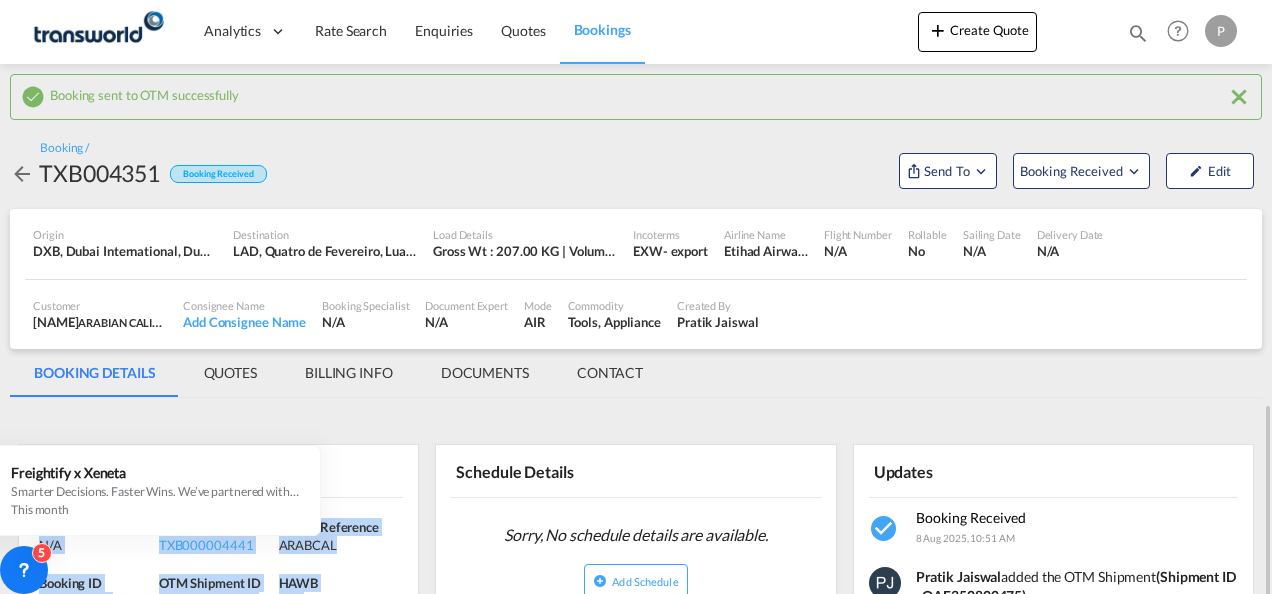 scroll, scrollTop: 0, scrollLeft: 0, axis: both 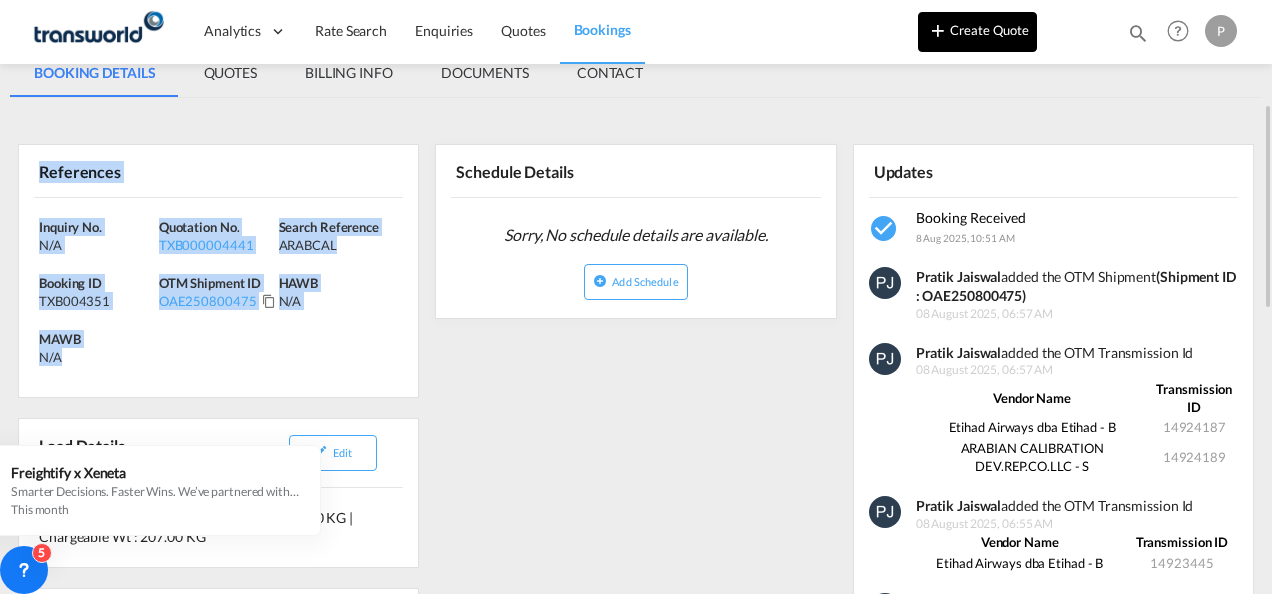 click on "Create Quote" at bounding box center [977, 32] 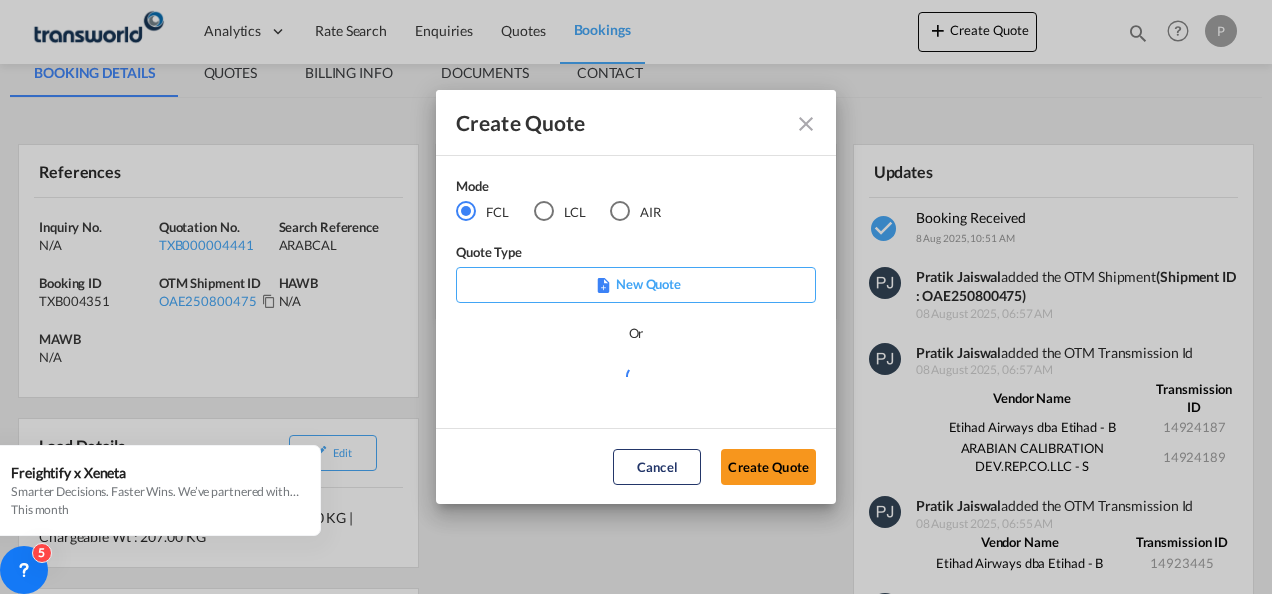 click on "LCL" at bounding box center (560, 212) 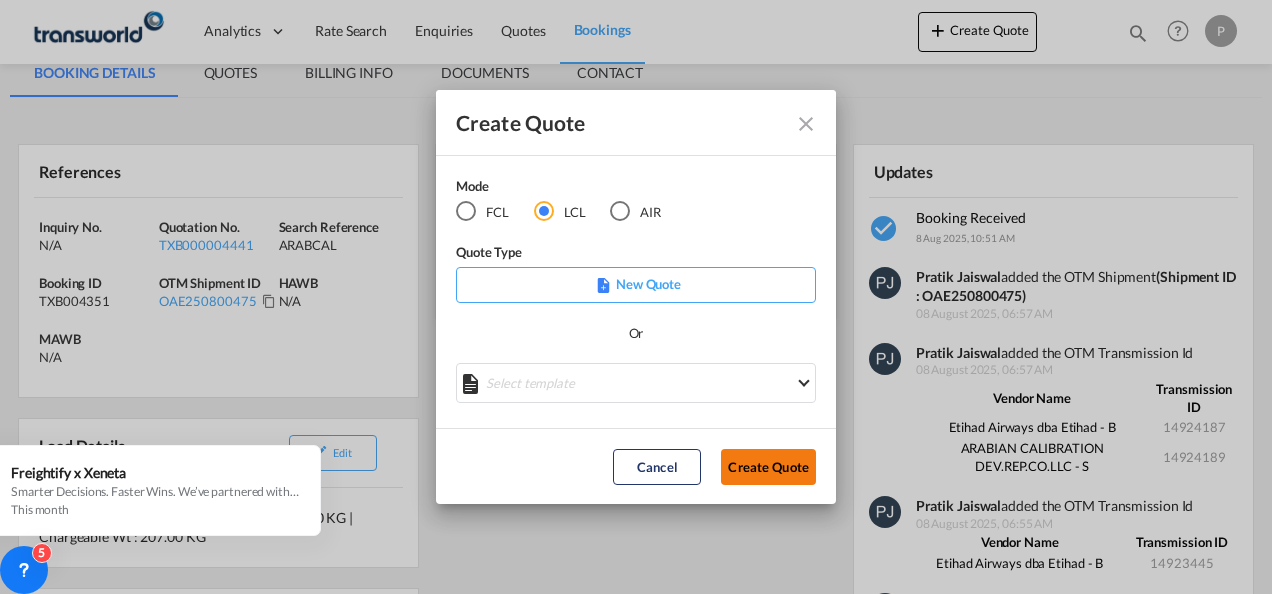 click on "Create Quote" 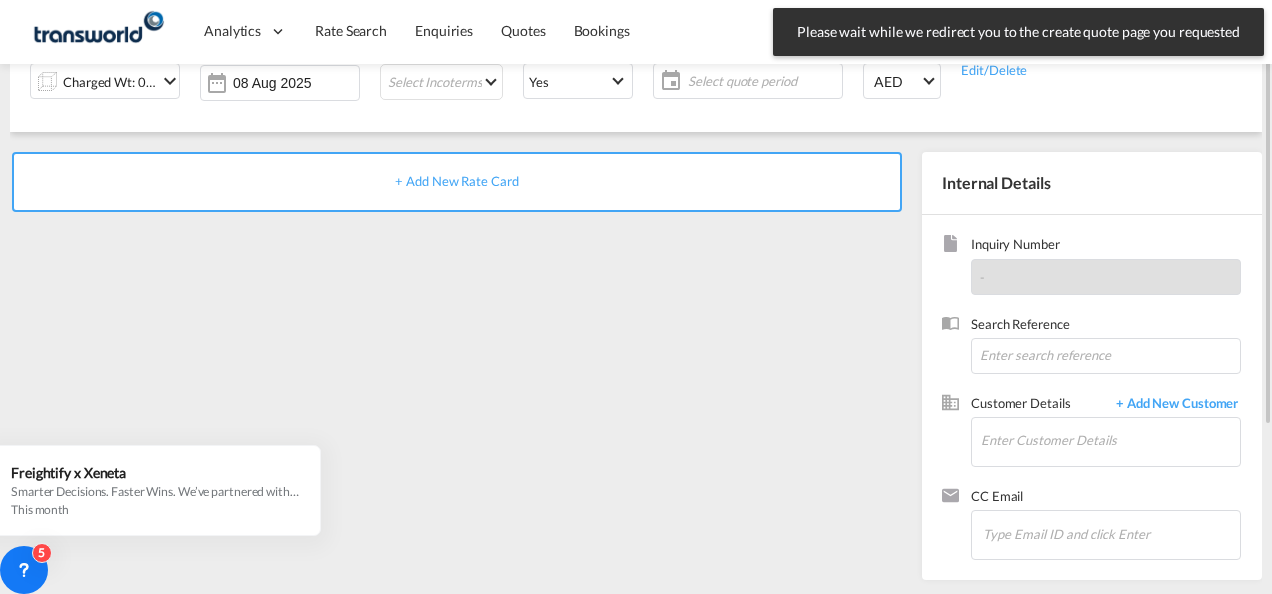 scroll, scrollTop: 0, scrollLeft: 0, axis: both 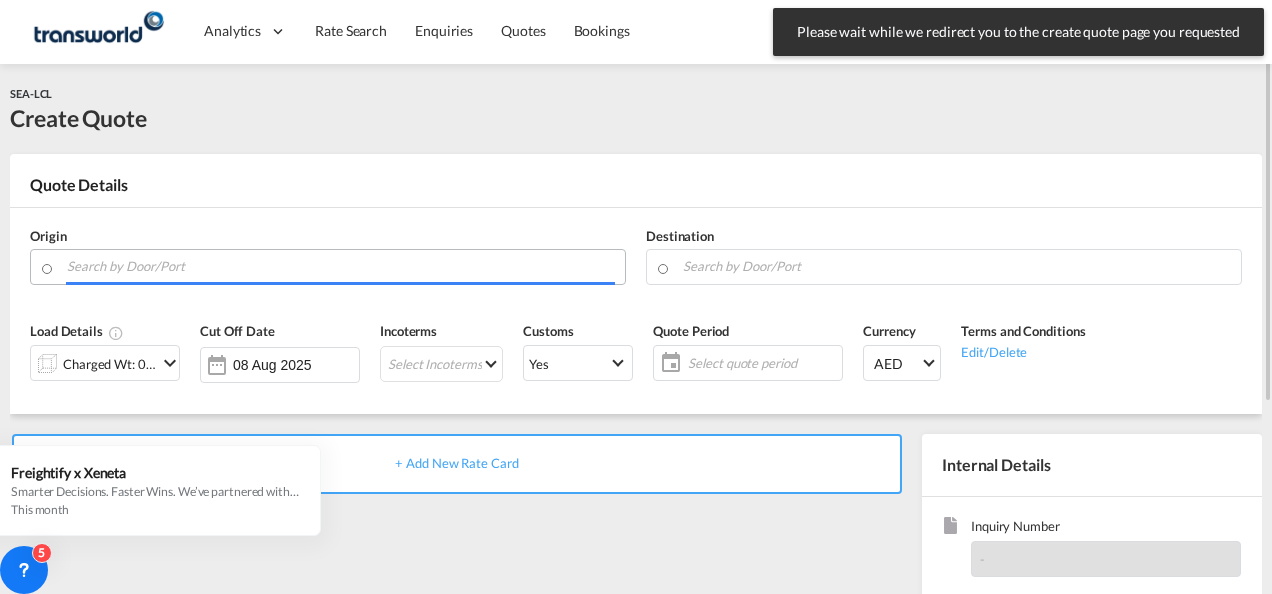 click at bounding box center (341, 266) 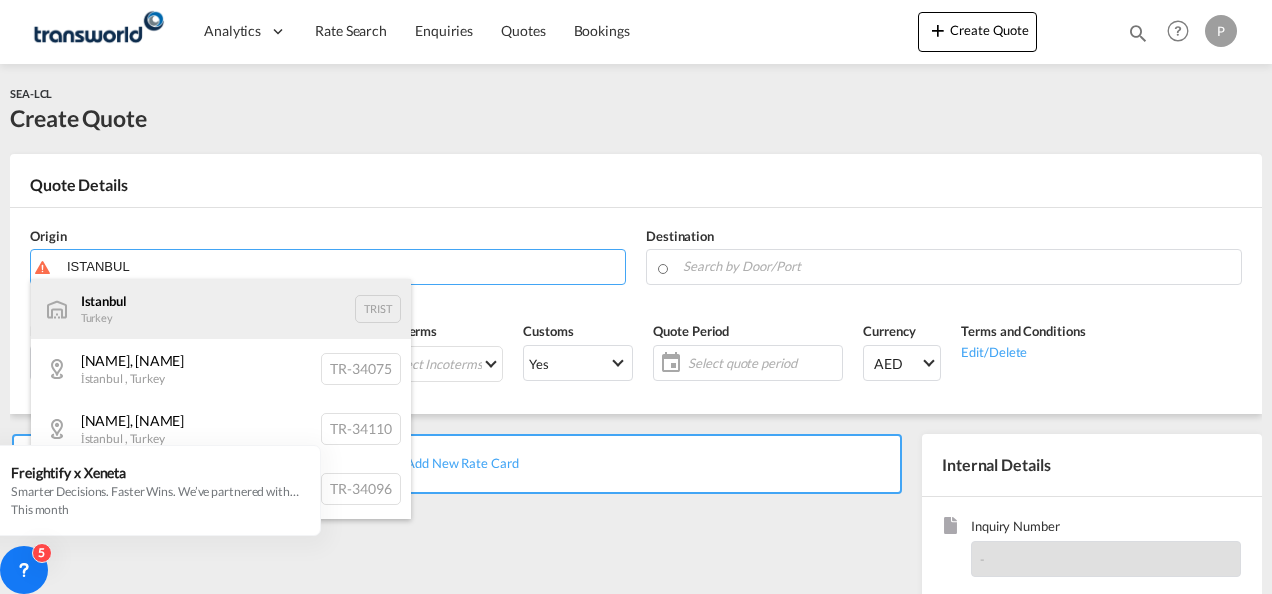 click on "Istanbul [COUNTRY]
TRIST" at bounding box center (221, 309) 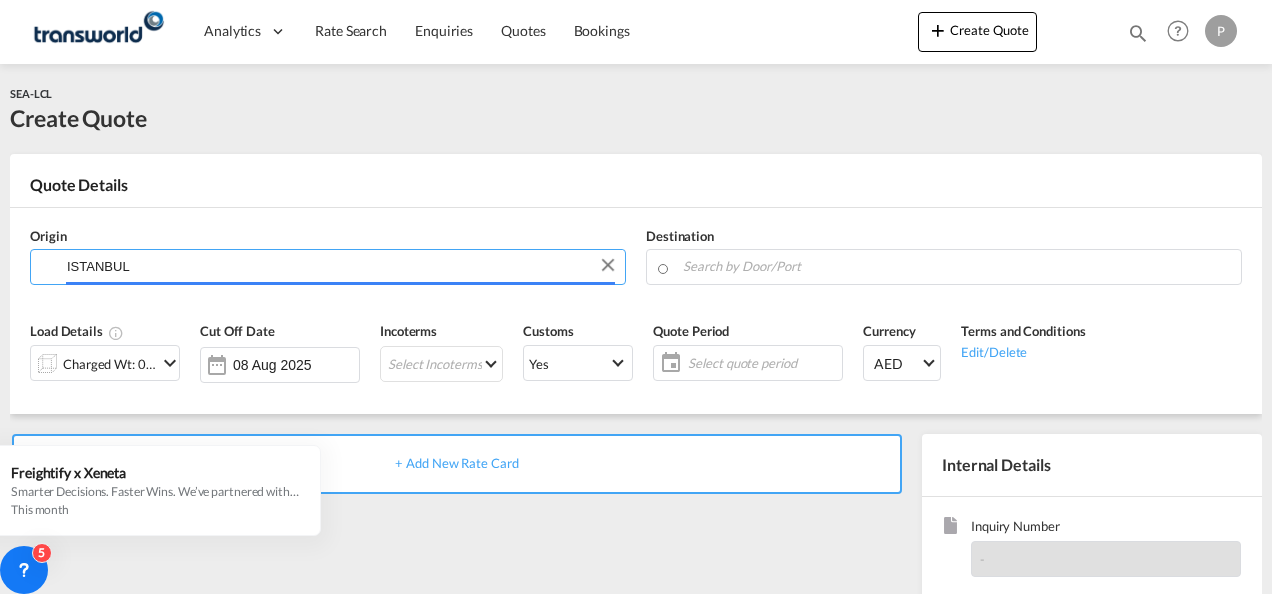 type on "Istanbul, TRIST" 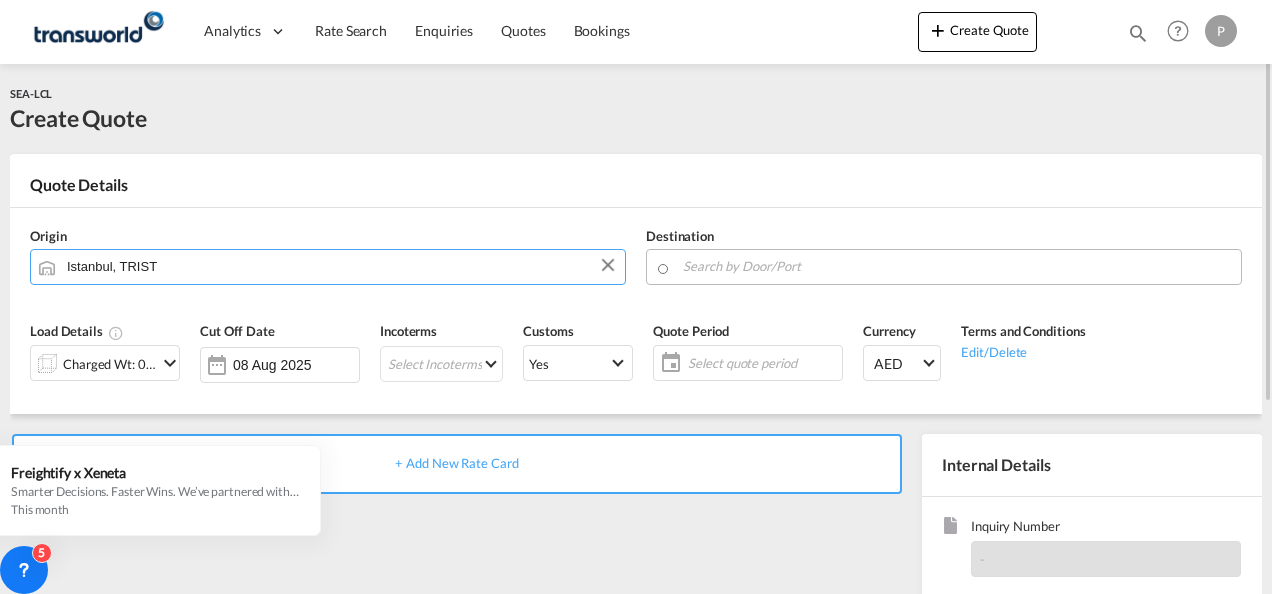 click at bounding box center (957, 266) 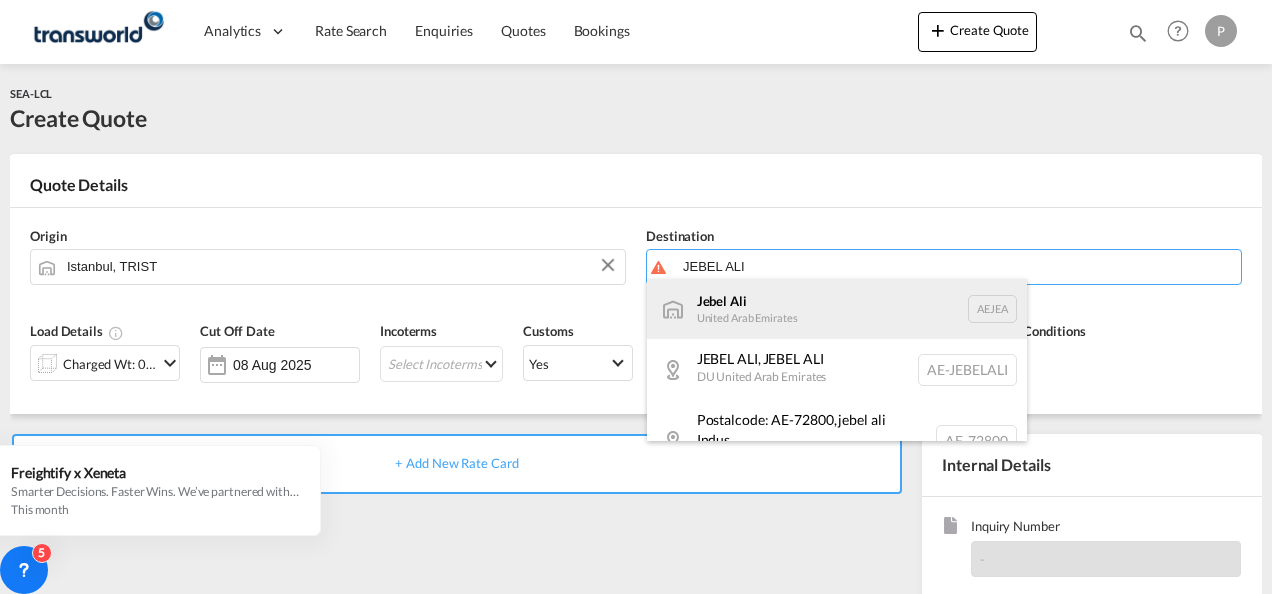 click on "Jebel Ali
[COUNTRY]
AEJEA" at bounding box center [837, 309] 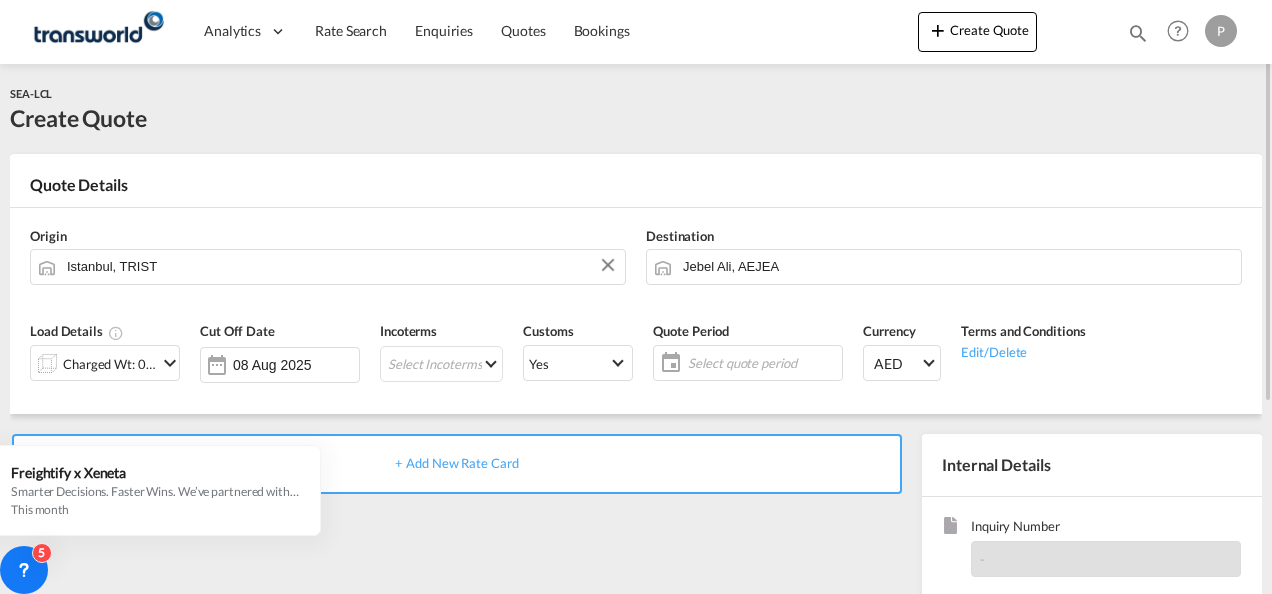 click at bounding box center (170, 363) 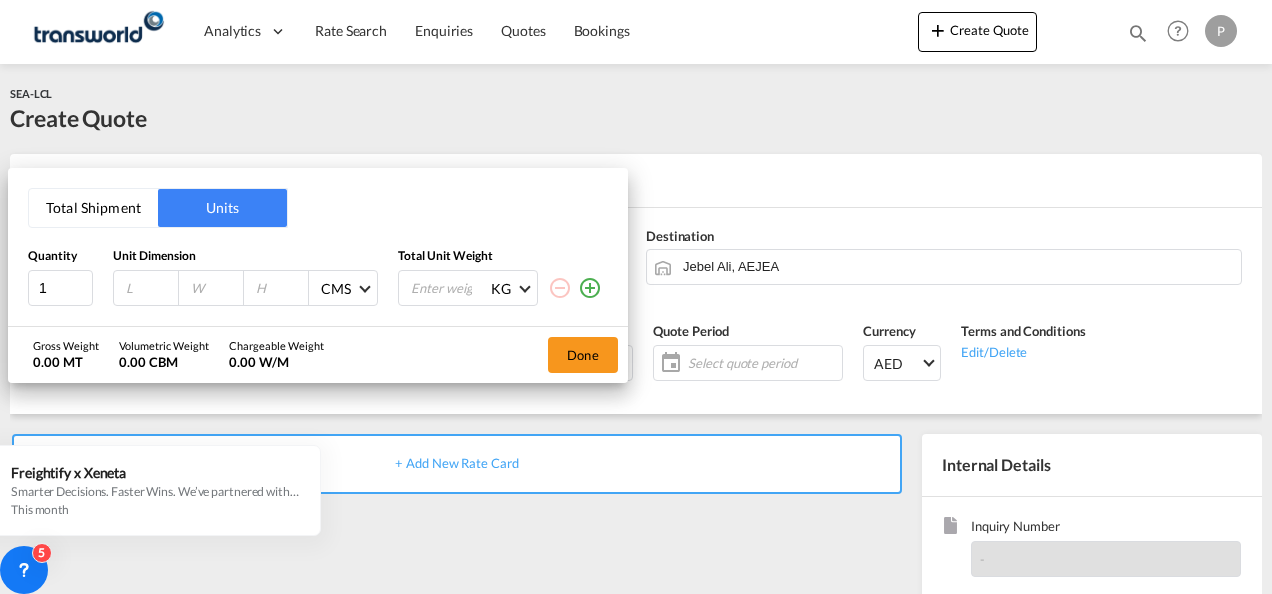 click on "Total Shipment" at bounding box center (93, 208) 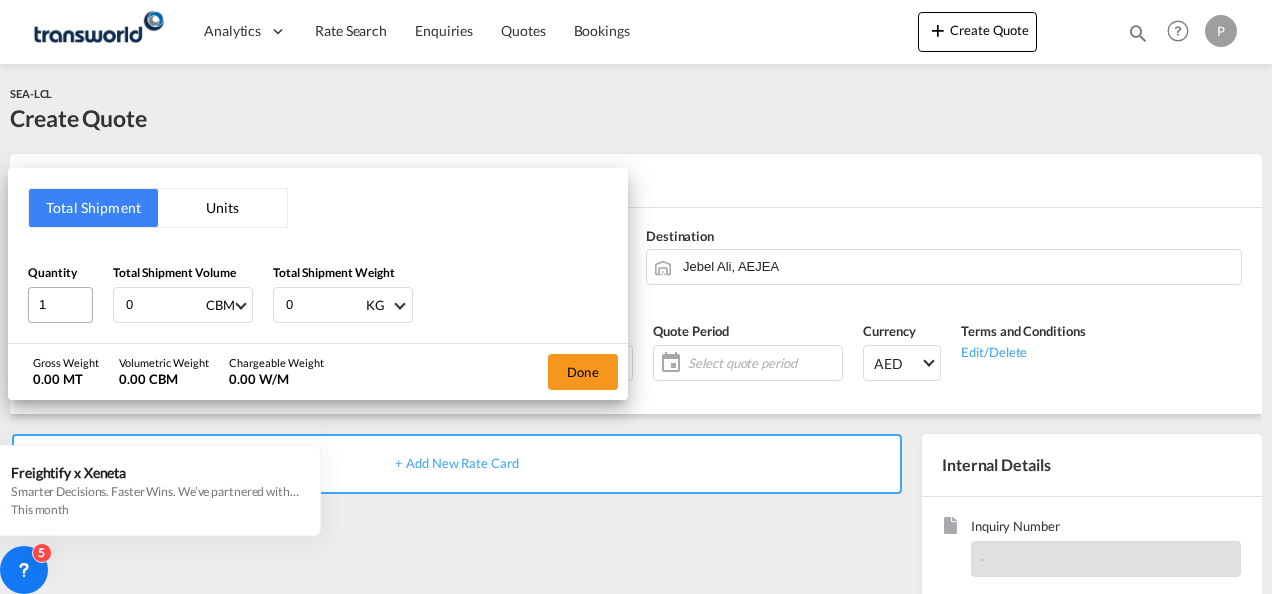 drag, startPoint x: 151, startPoint y: 307, endPoint x: 54, endPoint y: 300, distance: 97.25225 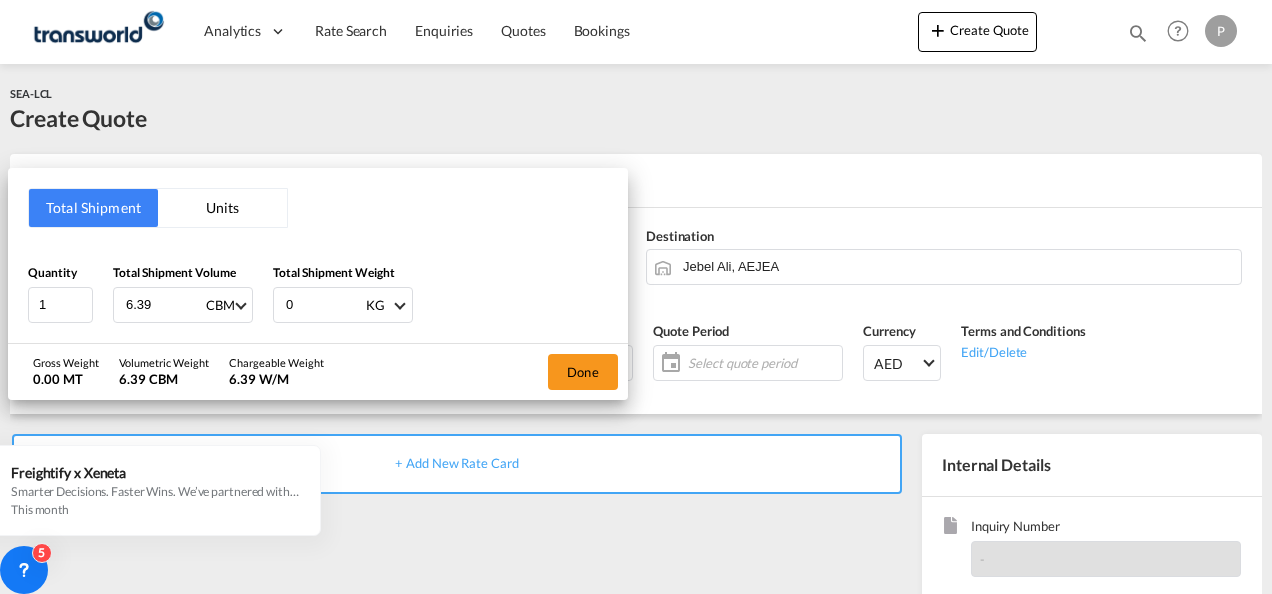type on "6.39" 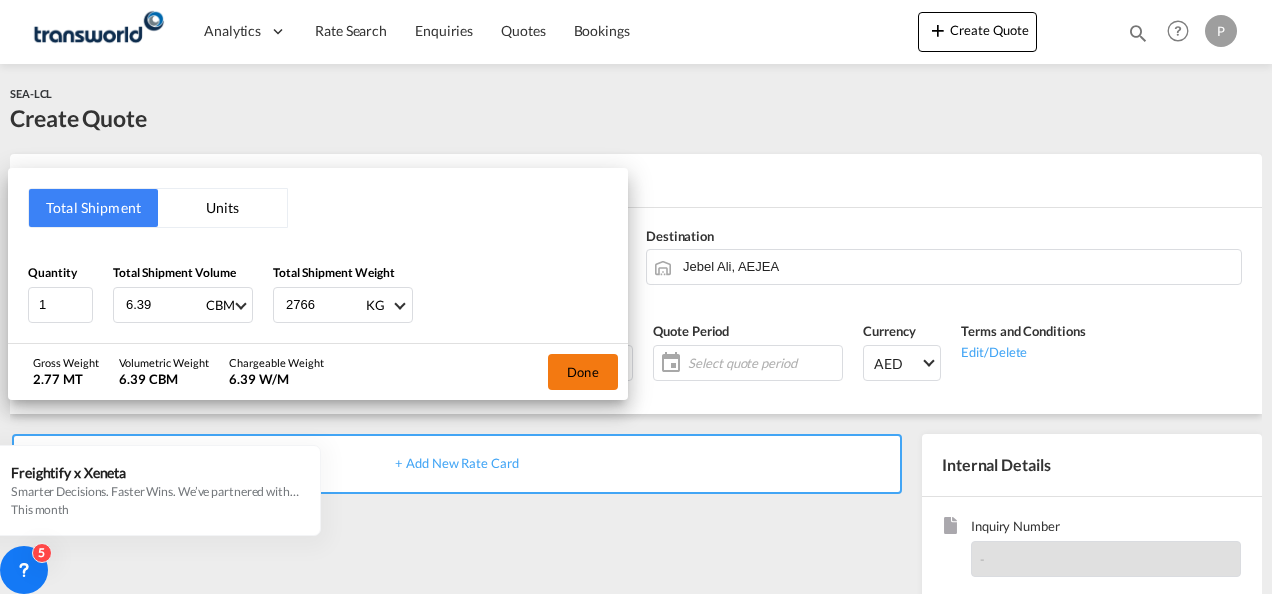 type on "2766" 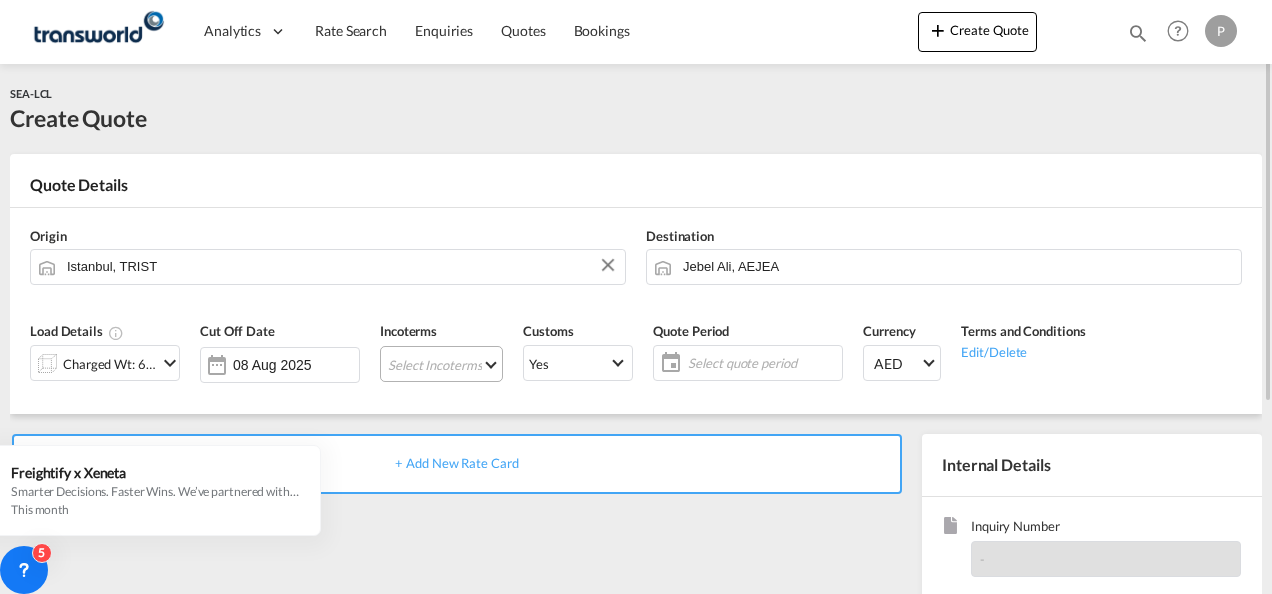 click on "Select Incoterms
CIP - export
Carriage and Insurance Paid to DAP - export
Delivered at Place FCA - export
Free Carrier CFR - import
Cost and Freight CIF - export
Cost,Insurance and Freight FCA - import
Free Carrier FAS - export
Free Alongside Ship CIP - import
Carriage and Insurance Paid to CPT - import
Carrier Paid to FAS - import
Free Alongside Ship FOB - export
Free on Board CFR - export
Cost and Freight CIF - import
Cost,Insurance and Freight DDP - export
Delivery Duty Paid EXW - export
Ex Works FOB - import
Free on Board DPU - export
Delivery at Place Unloaded CPT - export
Carrier Paid to DPU - import
Delivery at Place Unloaded DAP - import
Delivered at Place EXW - import
Ex Works" at bounding box center (441, 364) 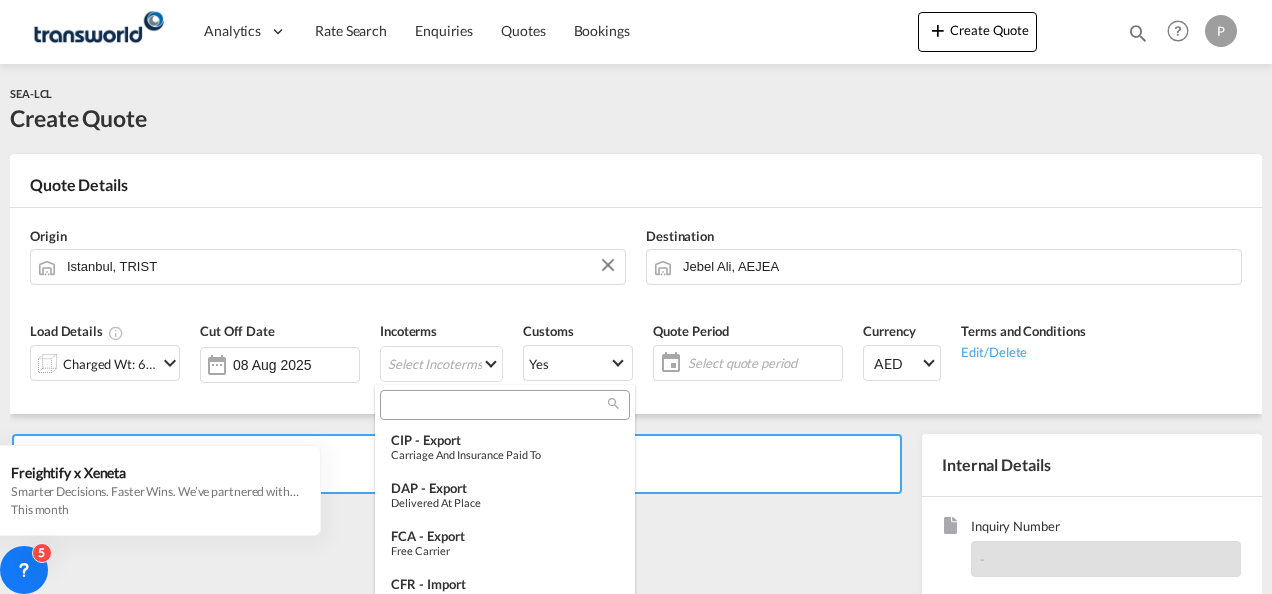 click at bounding box center [497, 405] 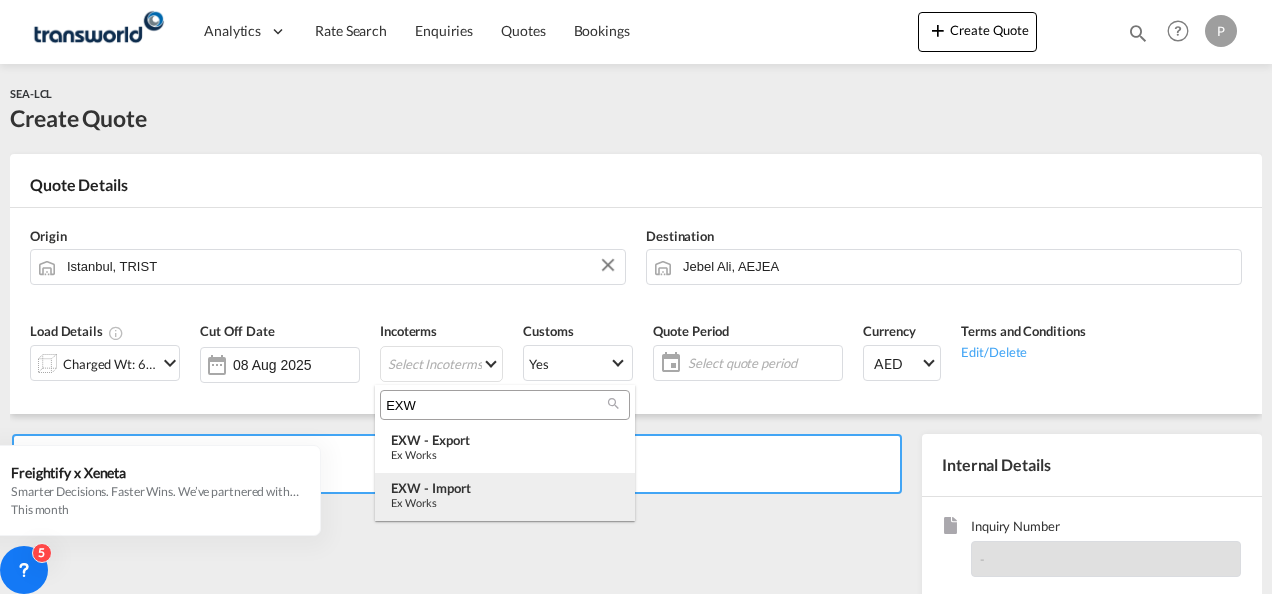 type on "EXW" 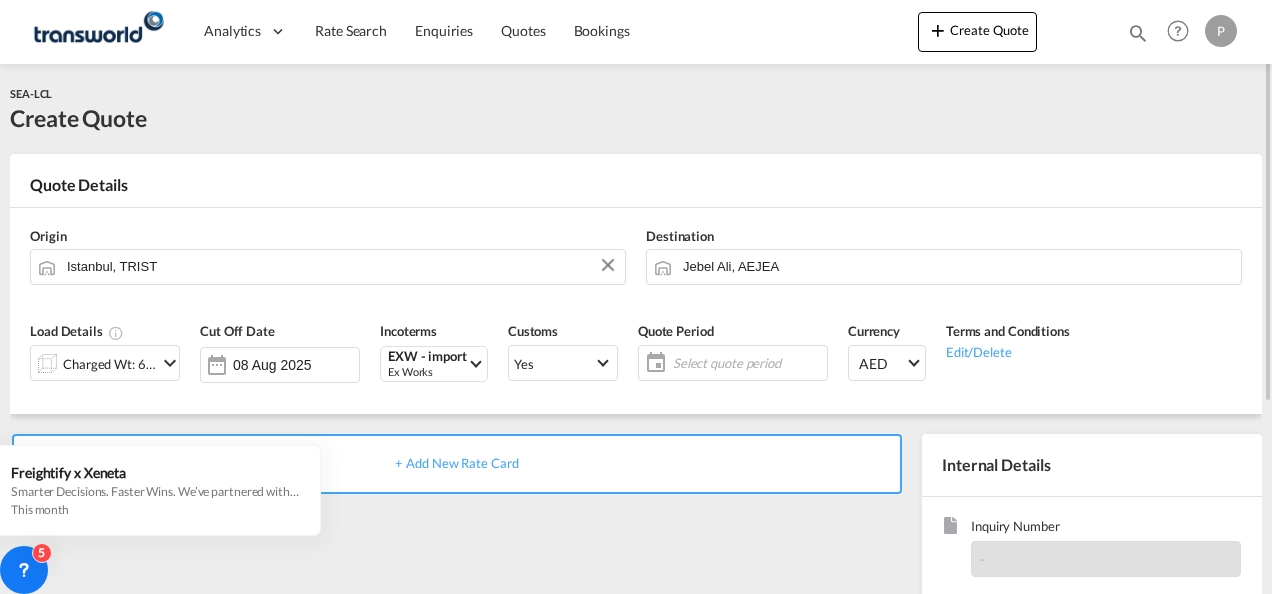 click on "Select quote period" 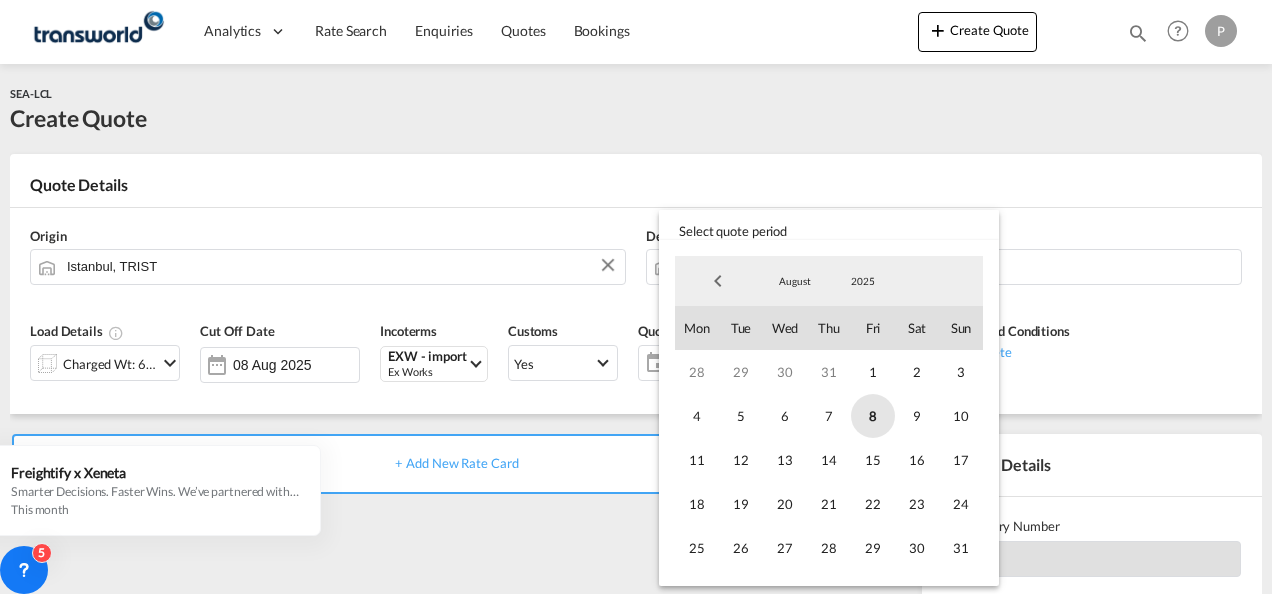 click on "8" at bounding box center (873, 416) 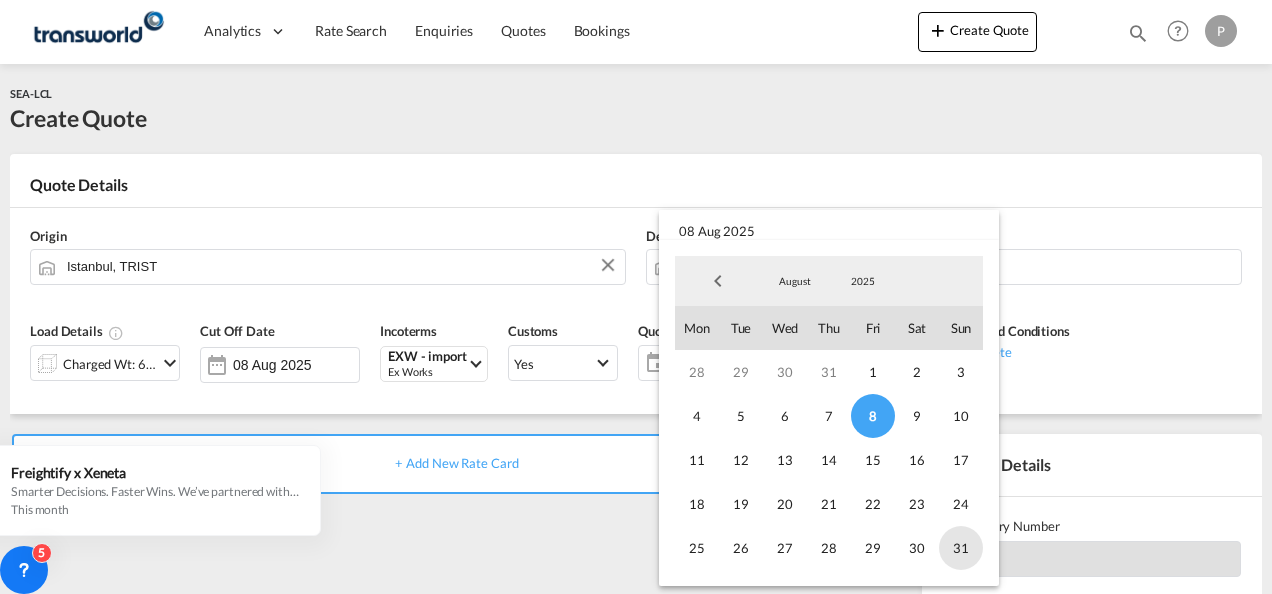 click on "31" at bounding box center [961, 548] 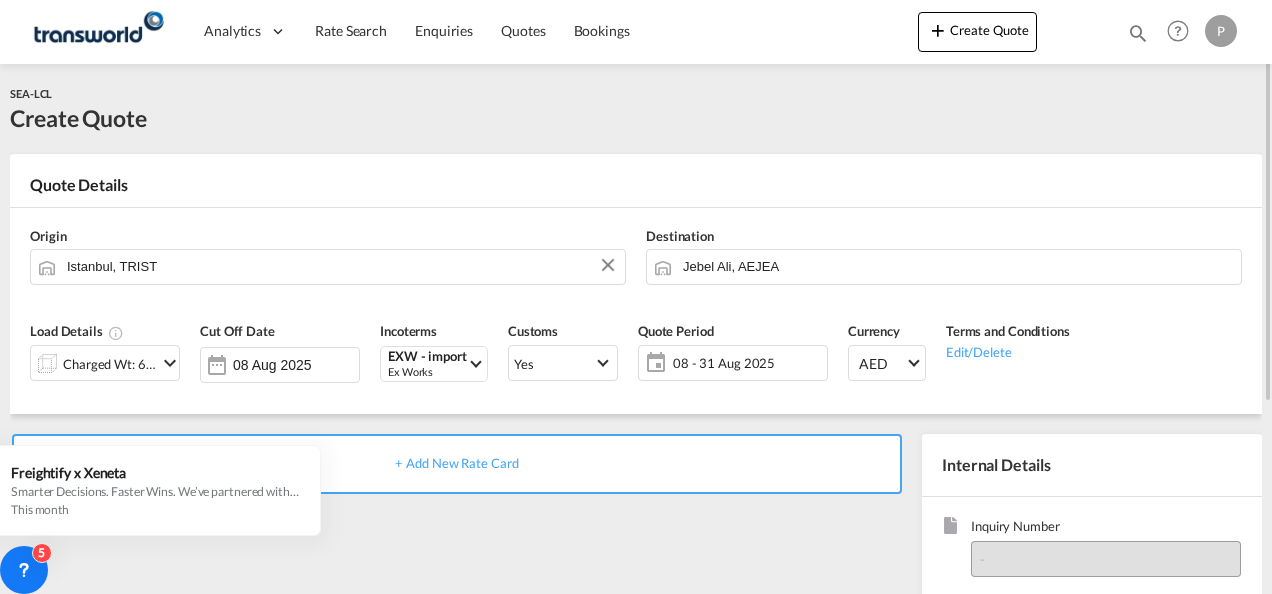 scroll, scrollTop: 200, scrollLeft: 0, axis: vertical 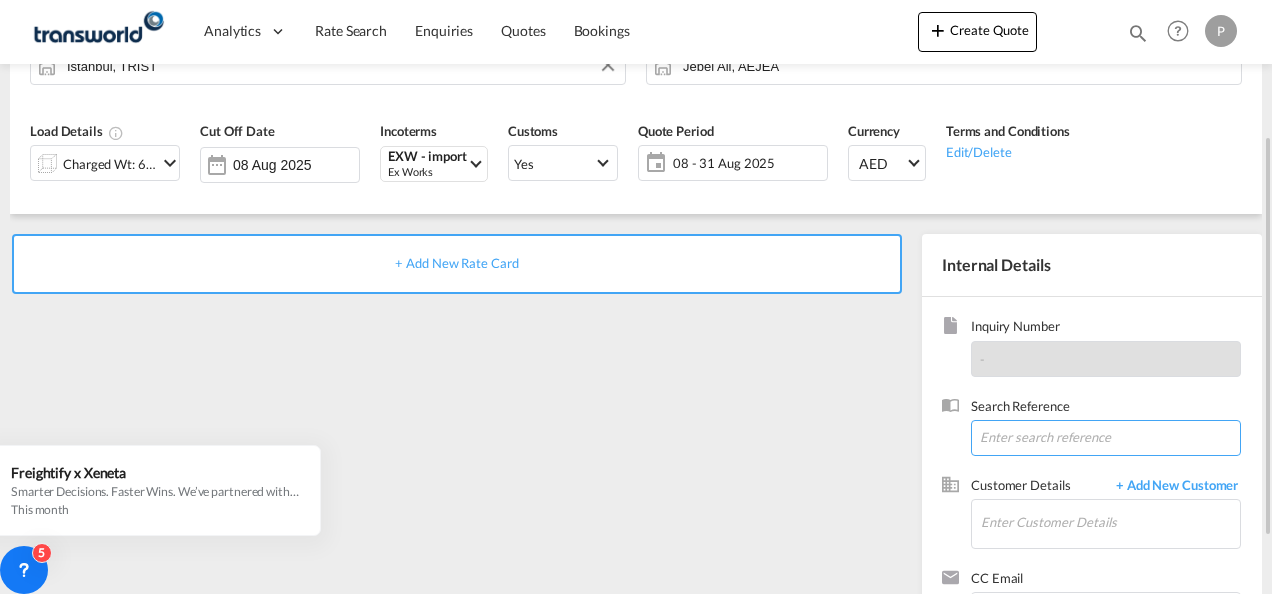 click at bounding box center (1106, 438) 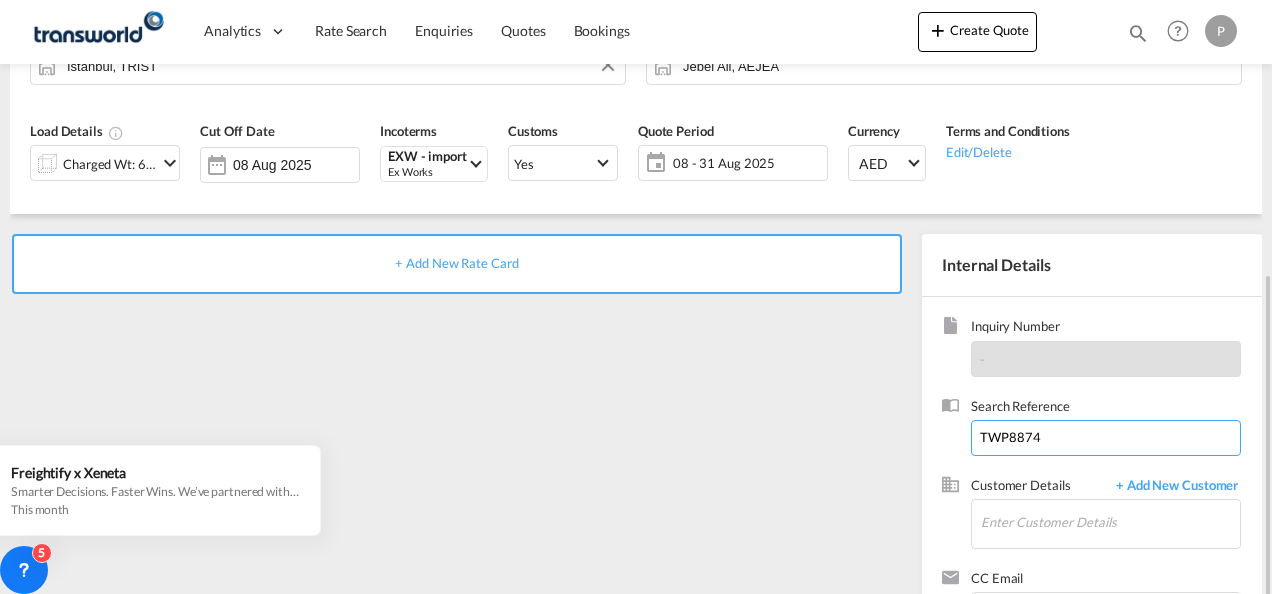 scroll, scrollTop: 282, scrollLeft: 0, axis: vertical 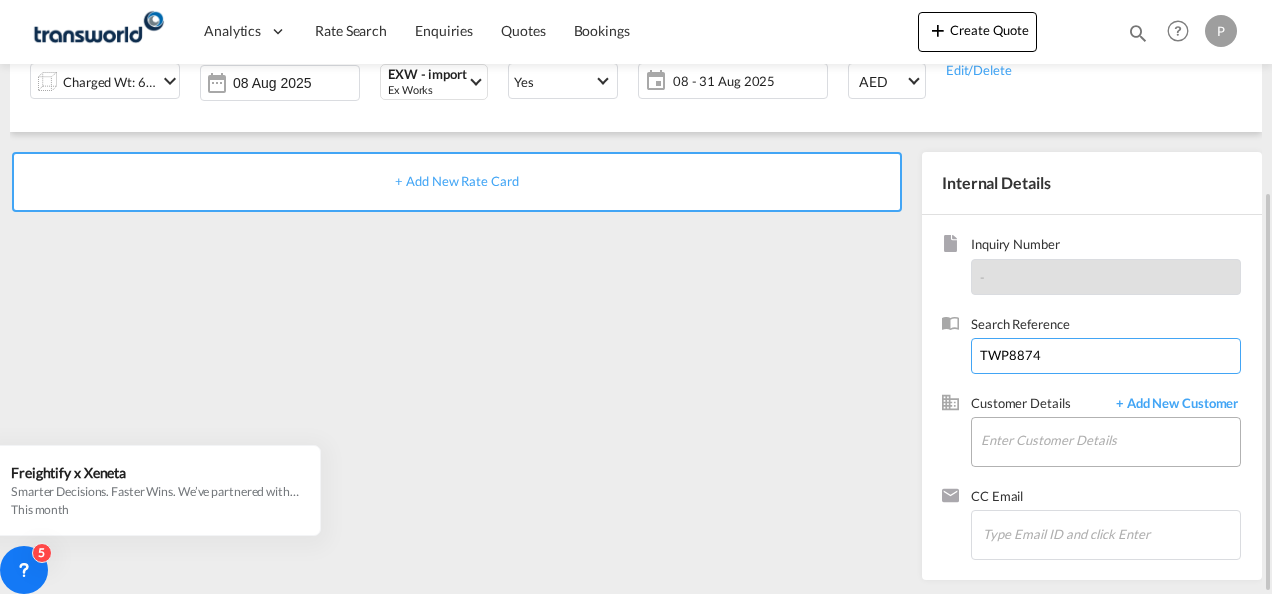 type on "TWP8874" 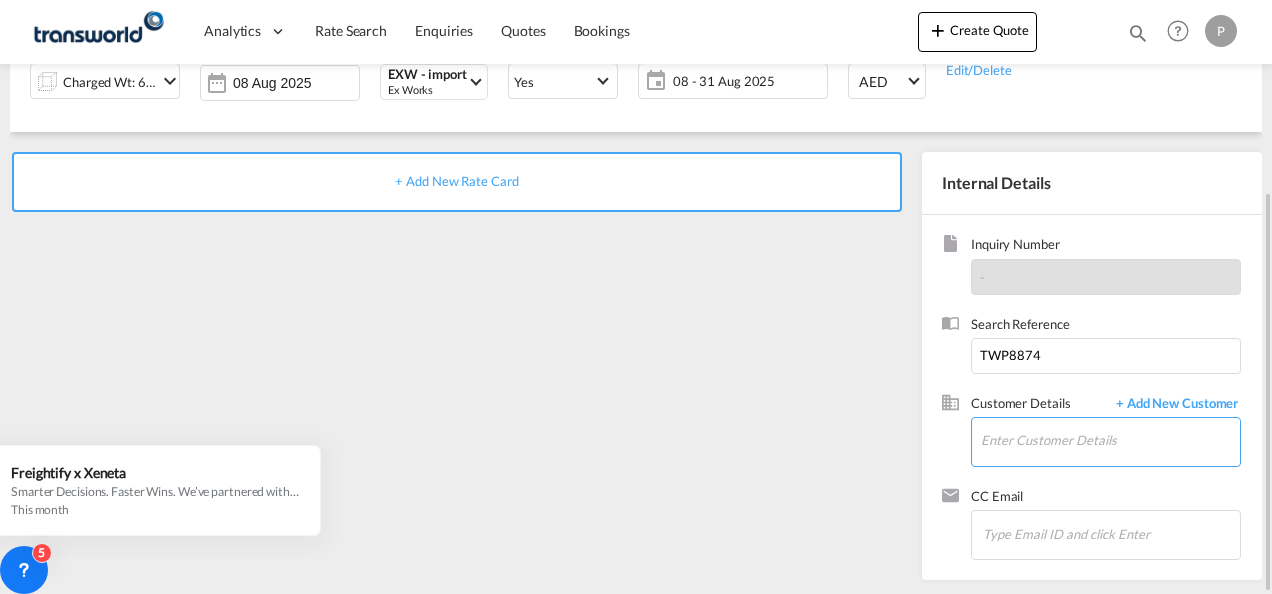 click on "Enter Customer Details" at bounding box center [1110, 440] 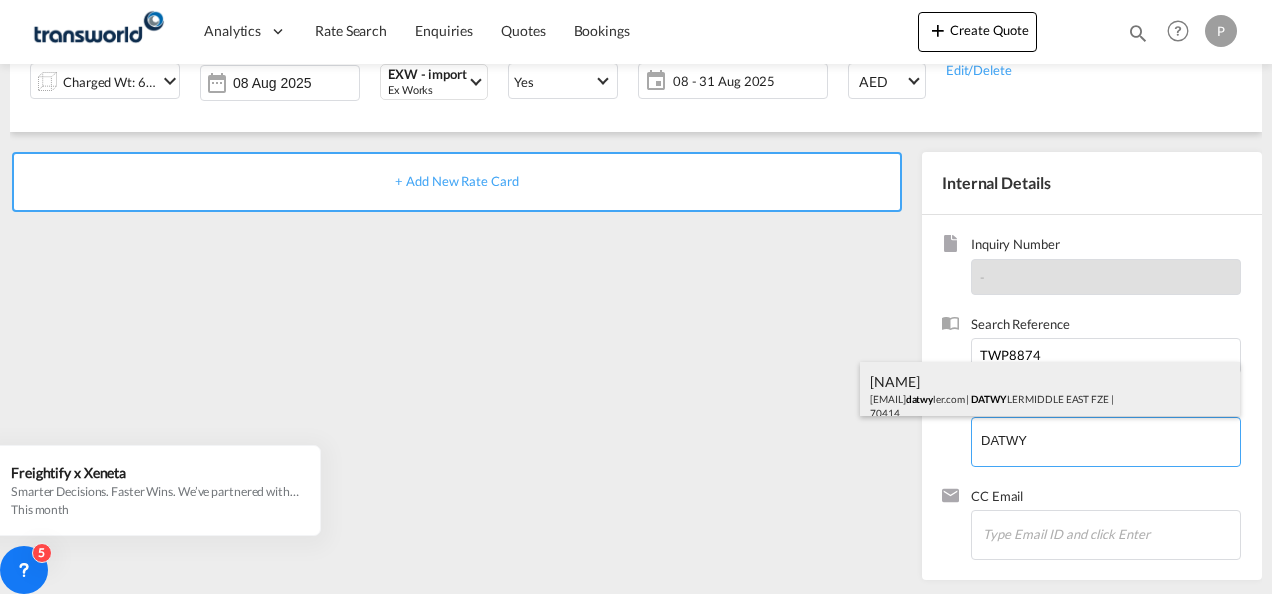 click on "[NAME] [EMAIL]    |    DATWY LER MIDDLE EAST FZE
|      70414" at bounding box center (1050, 396) 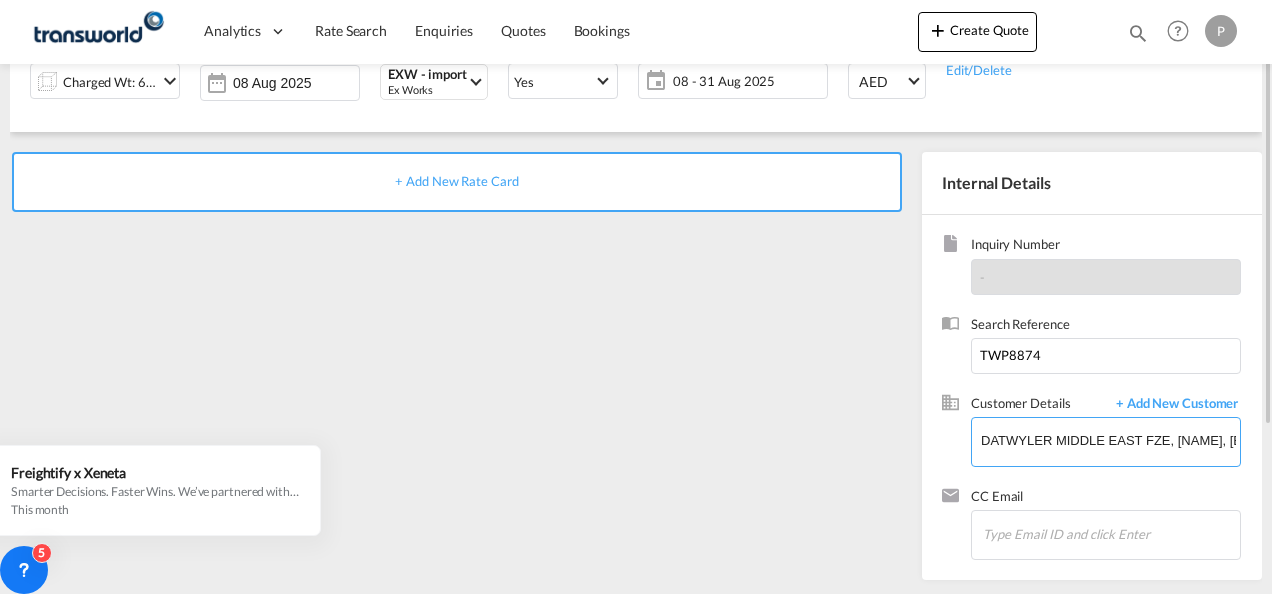 scroll, scrollTop: 82, scrollLeft: 0, axis: vertical 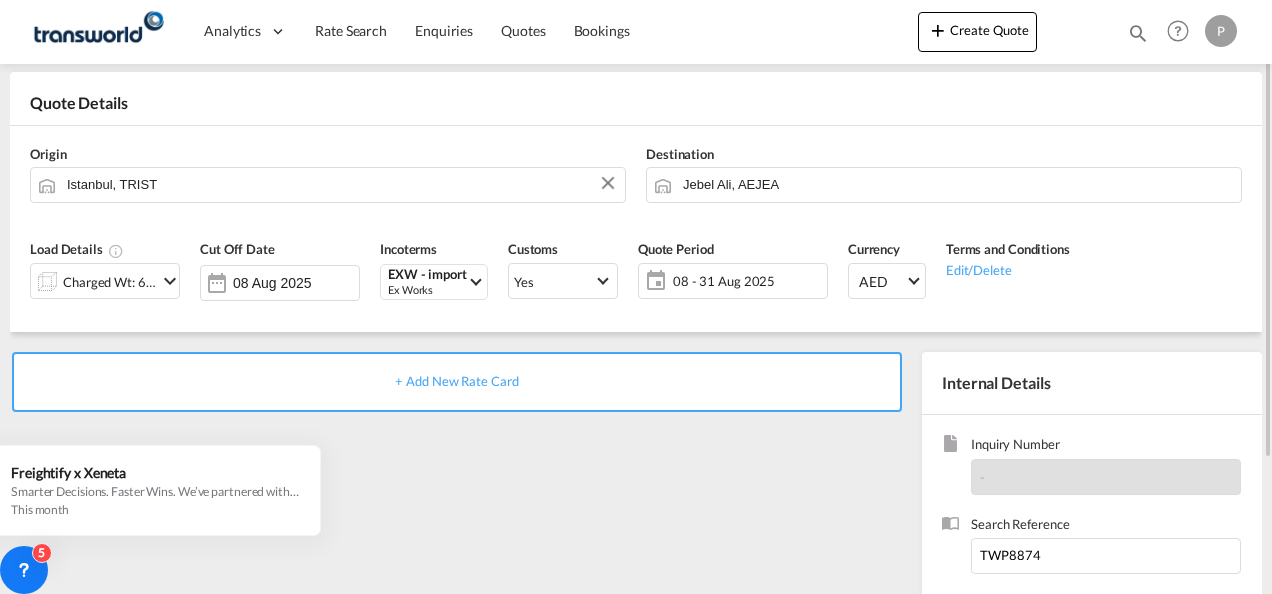 click on "+ Add New Rate Card" at bounding box center (456, 381) 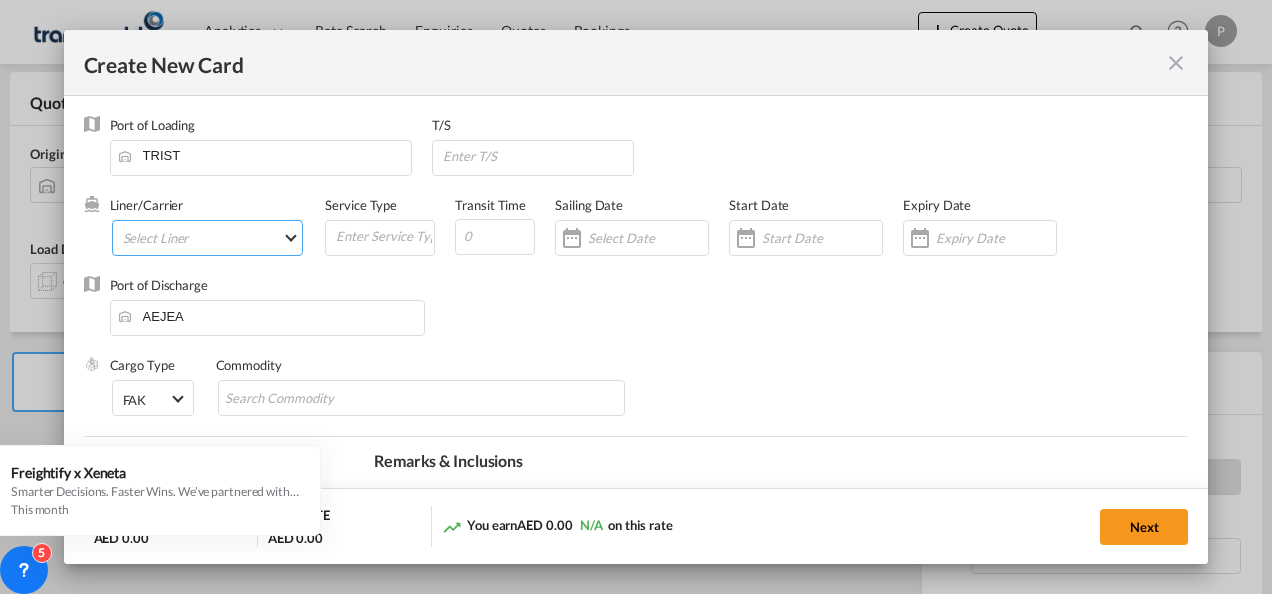 click on "Select Liner   2HM LOGISTICS D.O.O 2HM LOGISTICS D.O.O. / TDWC-CAPODISTRI 2HM LOGISTICS D.O.O. / TDWC-KOPER 2HM LOGISTICS KFT / TDWC-ANKARANSKA 3A INTERNATIONAL LOGISTICS JOINT STOCK COMPANY / T 3P LOGISTICS / TDWC - LONDON A & G INTERNATIONAL CARGO (THAILAND)  / TDWC-BANGK A A X L GLOBAL SHIPPING LINES L.L.C / TDWC-DUBAI A AND G INTERNATIONAL CARGO / TDWC-BANGKOK A J WORLDWIDE SERVICES INC / TDWC-SADDLE BRO A K ENTERPRISES / TDWC-MUMBAI A.J WORLDWIDE SERVICES LTD / TDWC-WESTDRAYTO AA AND S SHIPPING LLC / TDWC-DUBAI AA&S SHIPPING LLC / TDWC-DUBAI AAA CHINA LIMITED / TDWC-SHENZHEN AAHIL SHIPPING L.L.C / TDWC-DUBAI AAS FREIGHT EUROPE GMBH / TDWC-GERMANY AASHIANA COMMERCIAL FZE / TDWC-DUBAI AAXL GLOBAL SHIPPING LINES LLC ABBAS YOUSUF / TDWC-DUBAI ABBAS YOUSUF TRADING LLC / TDWC-DUBAI ABC EUROPEAN AIR AND SEA CARGO DISTRI / TDWC-BEOGR ABDA CARGO SERVICES DMCC / TDWC-DUBAI ABDUL MUHSEN SHIPPING LLC ABDUL MUHSEN SHIPPING LLC / TDWC-DUBAI ABRAO SHIPPING / TDWC-DUBAI ABRECO FREIGHT LLC / TDWC-DUBAI" at bounding box center [208, 238] 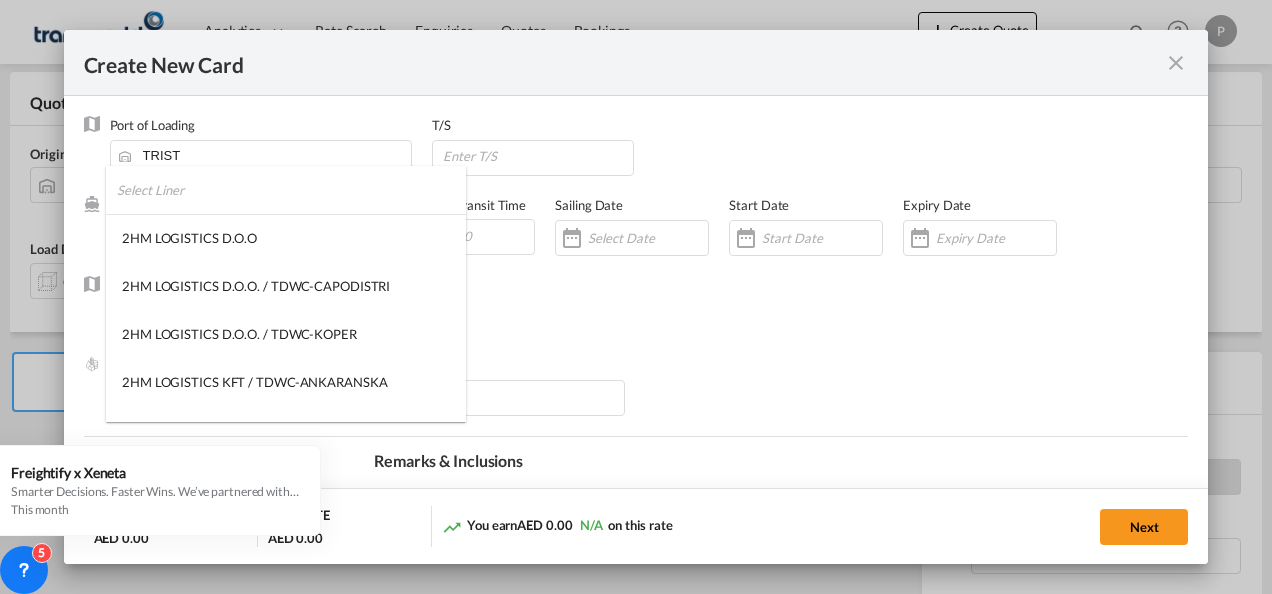 click at bounding box center [291, 190] 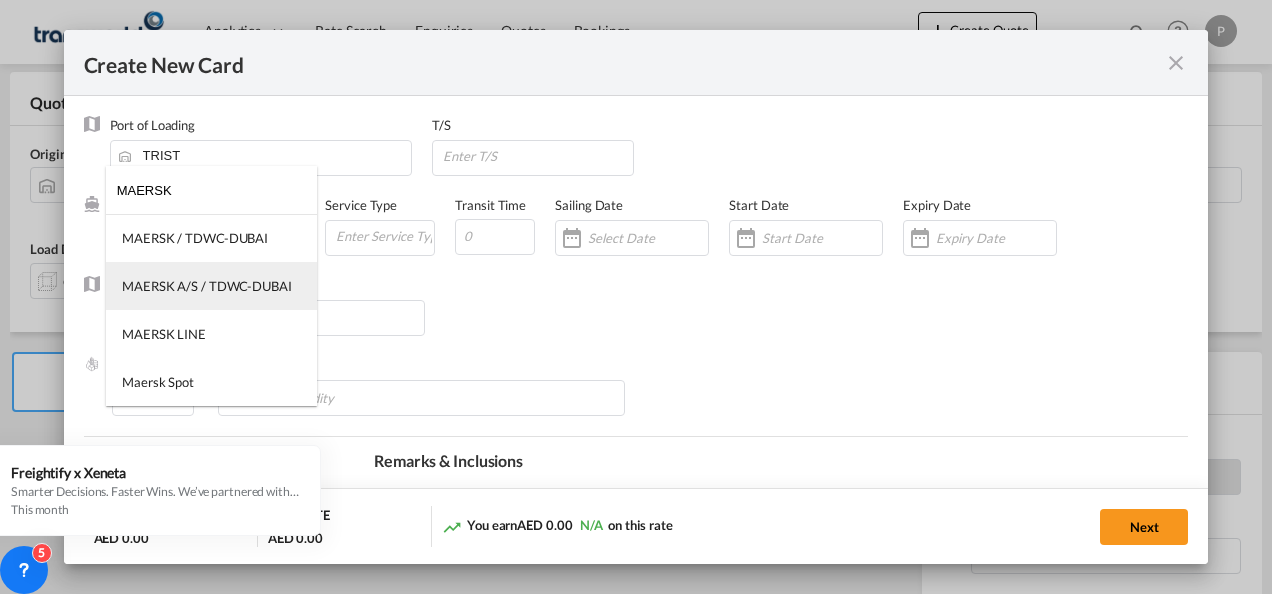 type on "MAERSK" 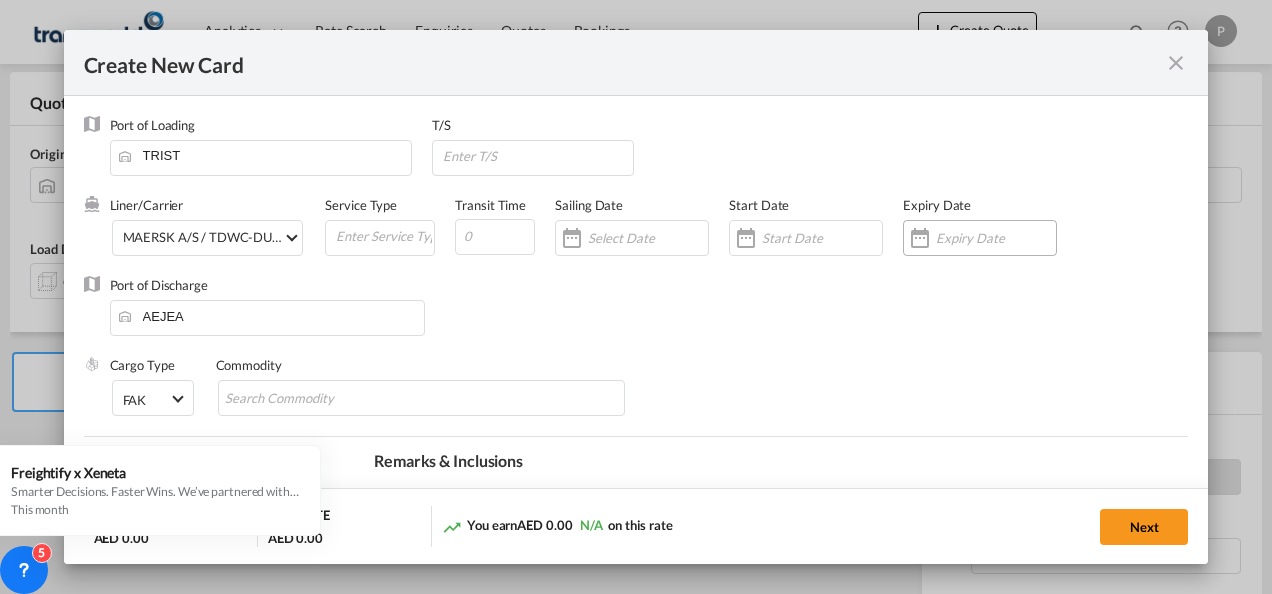 click at bounding box center [996, 238] 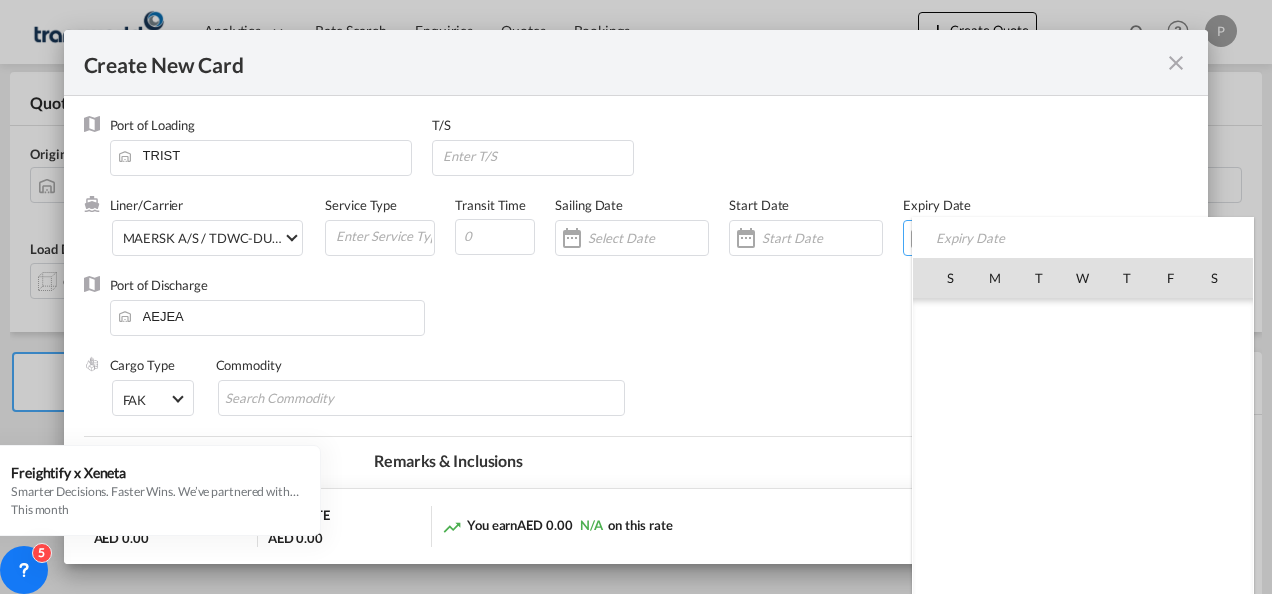 scroll, scrollTop: 462955, scrollLeft: 0, axis: vertical 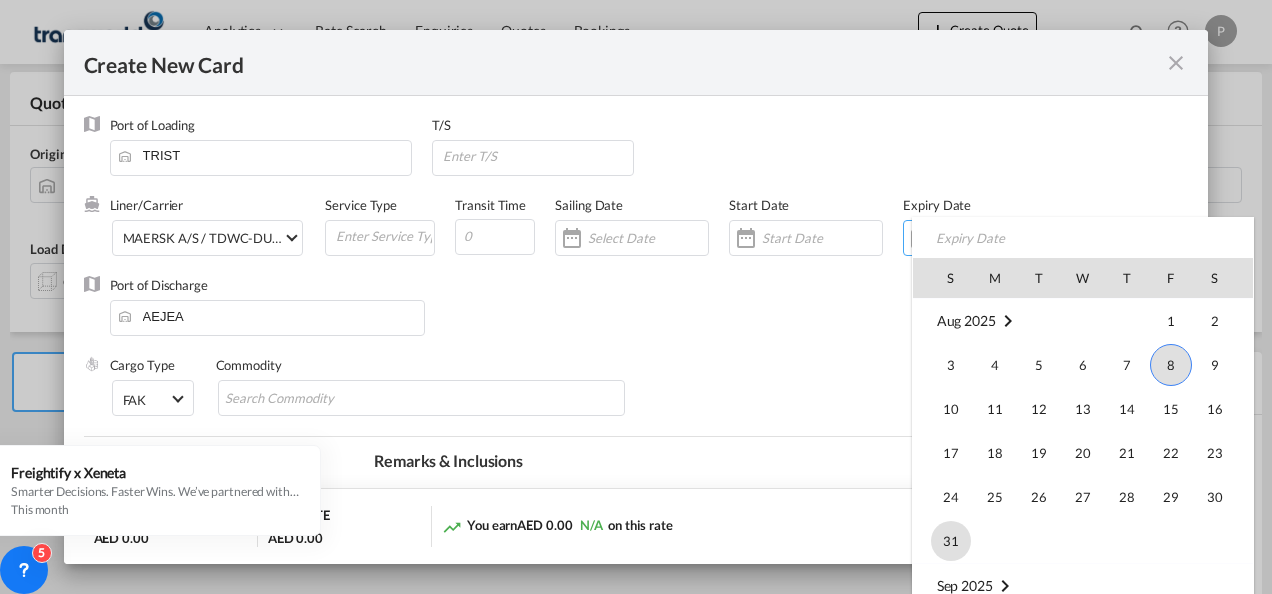 click on "31" at bounding box center (951, 541) 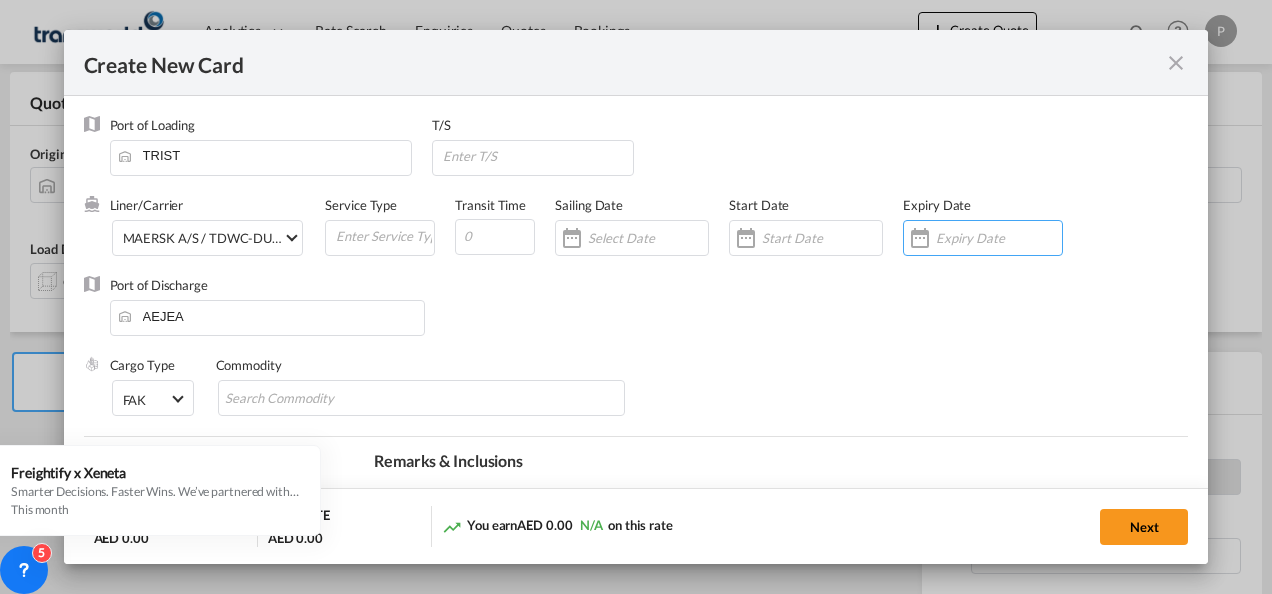 type on "31 Aug 2025" 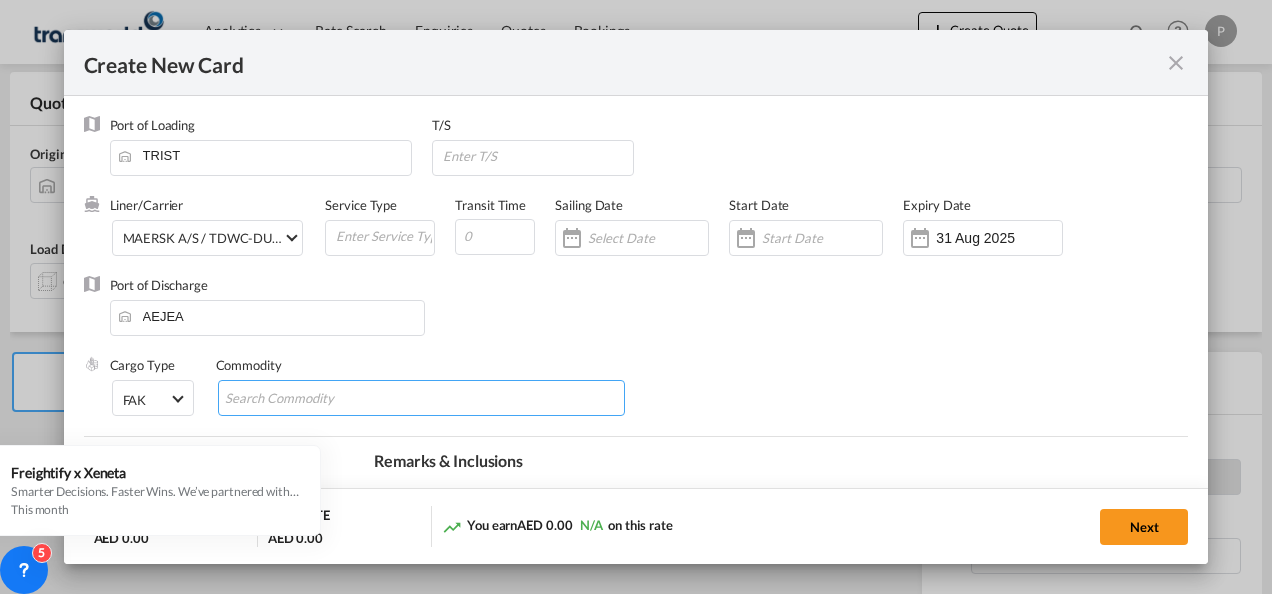 click at bounding box center (316, 399) 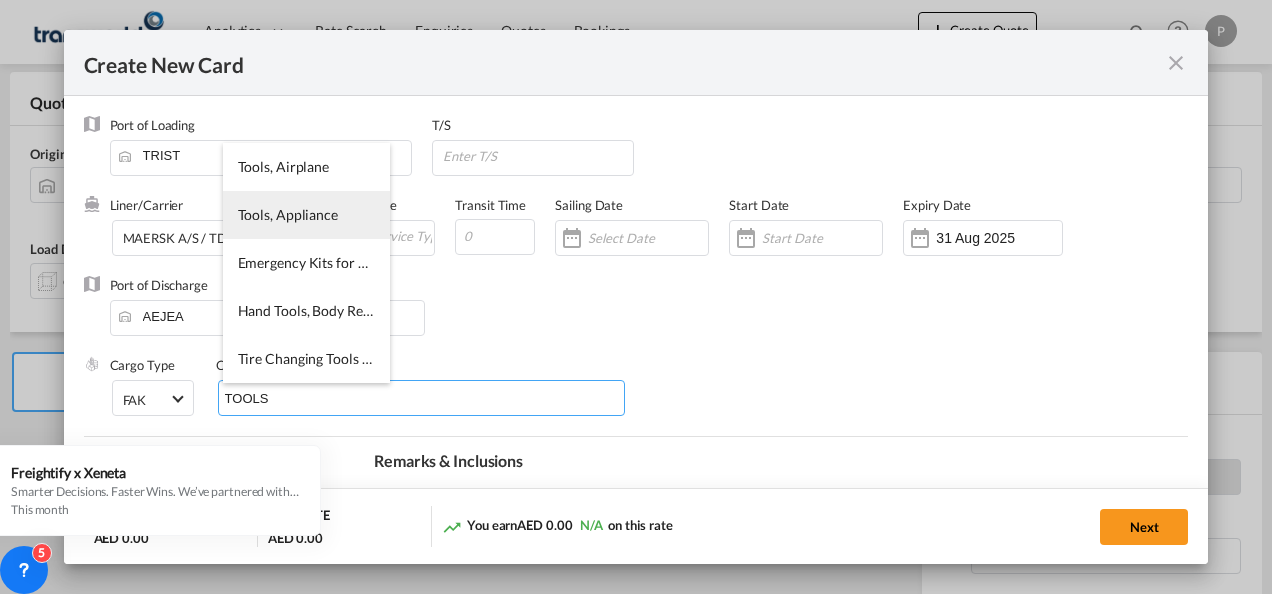 type on "TOOLS" 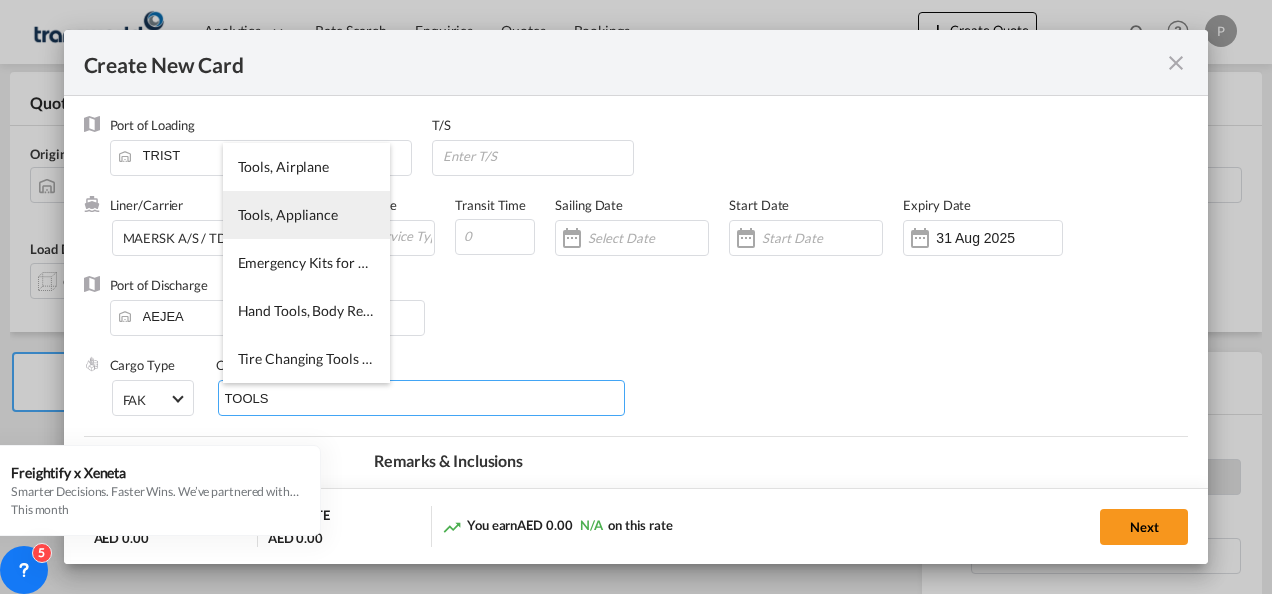 click on "Tools, Appliance" at bounding box center (288, 214) 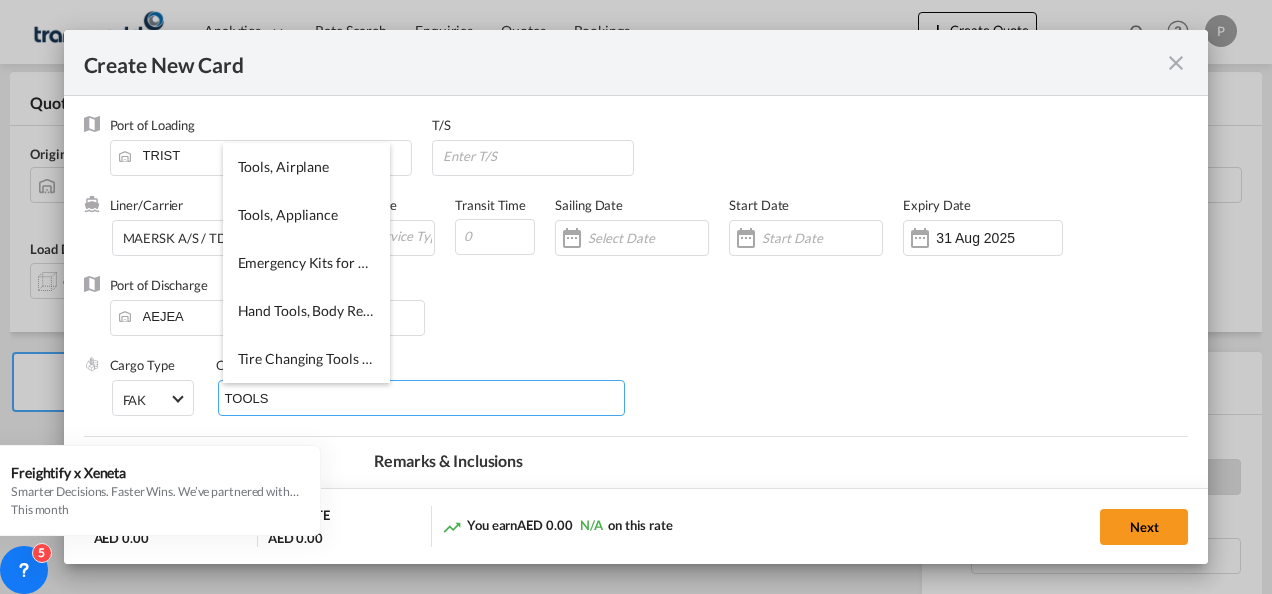 type 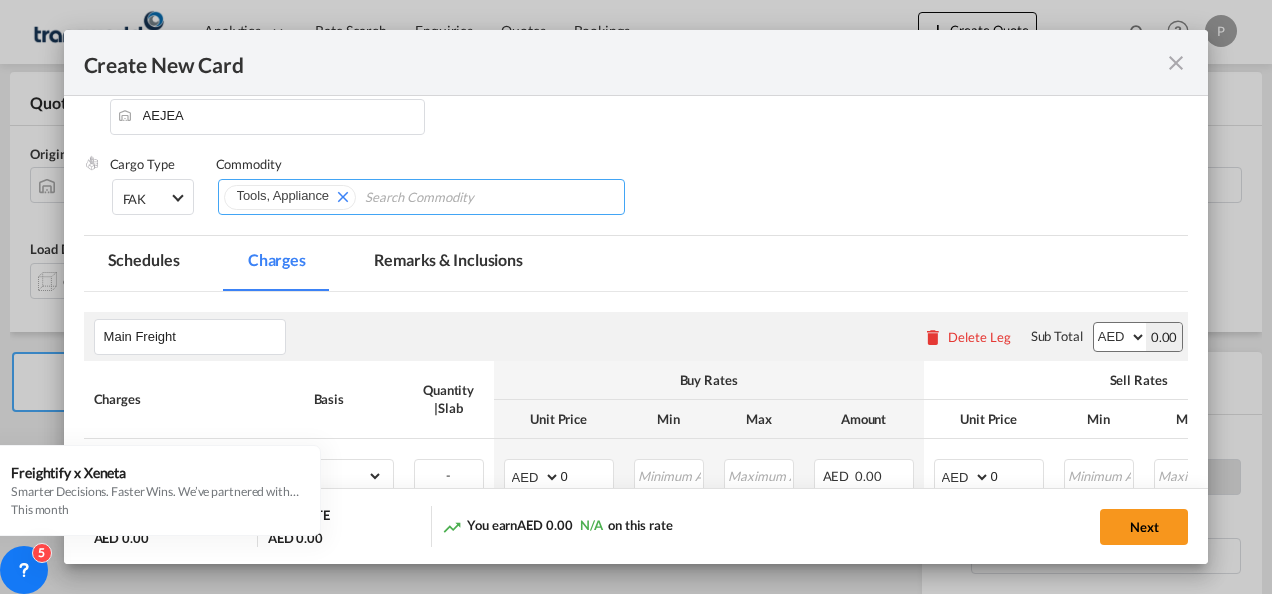 scroll, scrollTop: 300, scrollLeft: 0, axis: vertical 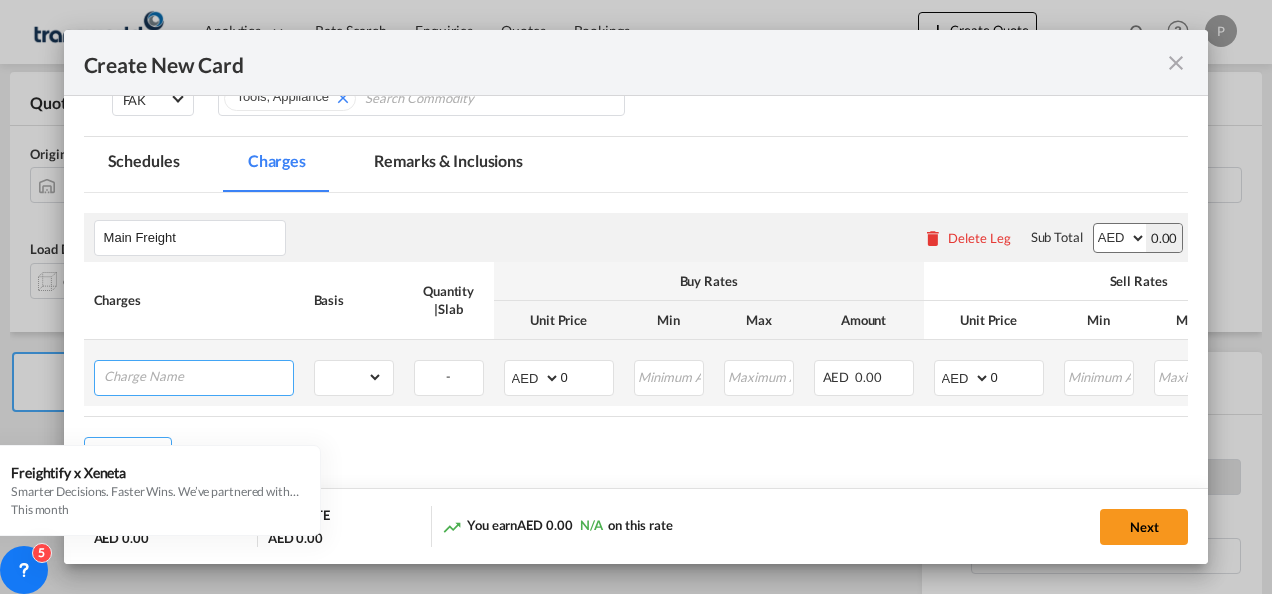 click at bounding box center (198, 376) 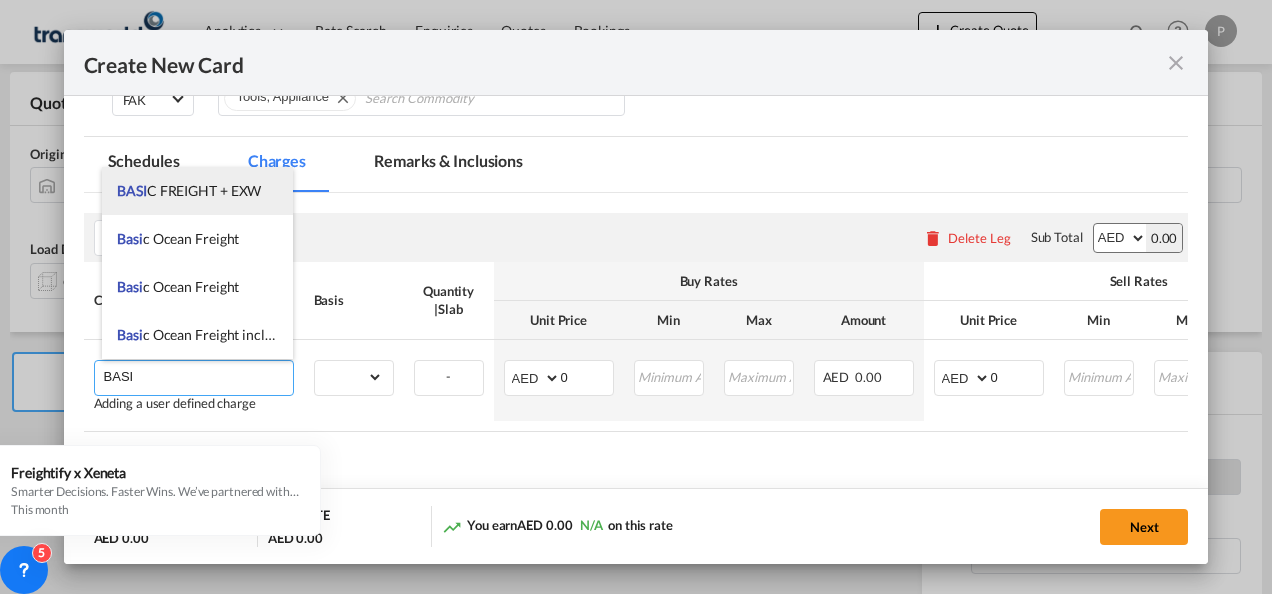 click on "BASI C FREIGHT + EXW" at bounding box center (197, 191) 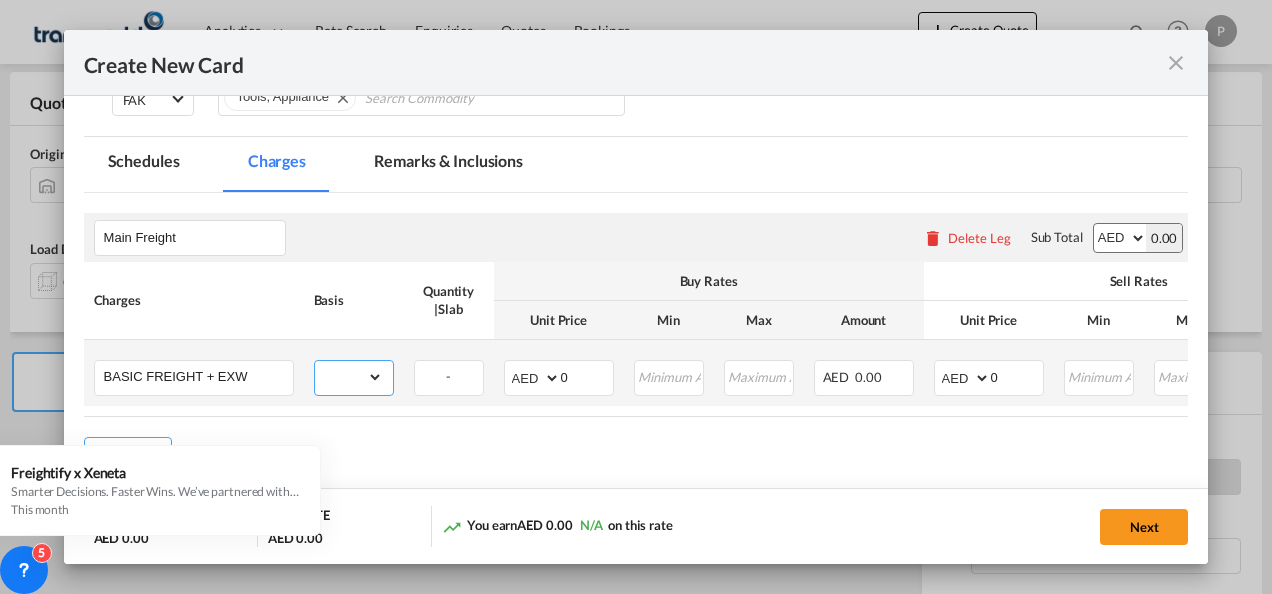 click on "gross_weight
volumetric_weight
per_shipment
per_bl
per_km
per_hawb
per_kg
flat
per_ton
per_cbm
per_hbl
per_w/m
per_awb
per_sbl
per_quintal
per_doc
N/A
per shipping bill
% on freight
per_lbs
per_pallet
per_carton
per_vehicle
per_shift
per_invoice
per_package
per_cft
per_day
per_revalidation
per_declaration
per_document
per clearance
MRN" at bounding box center [349, 377] 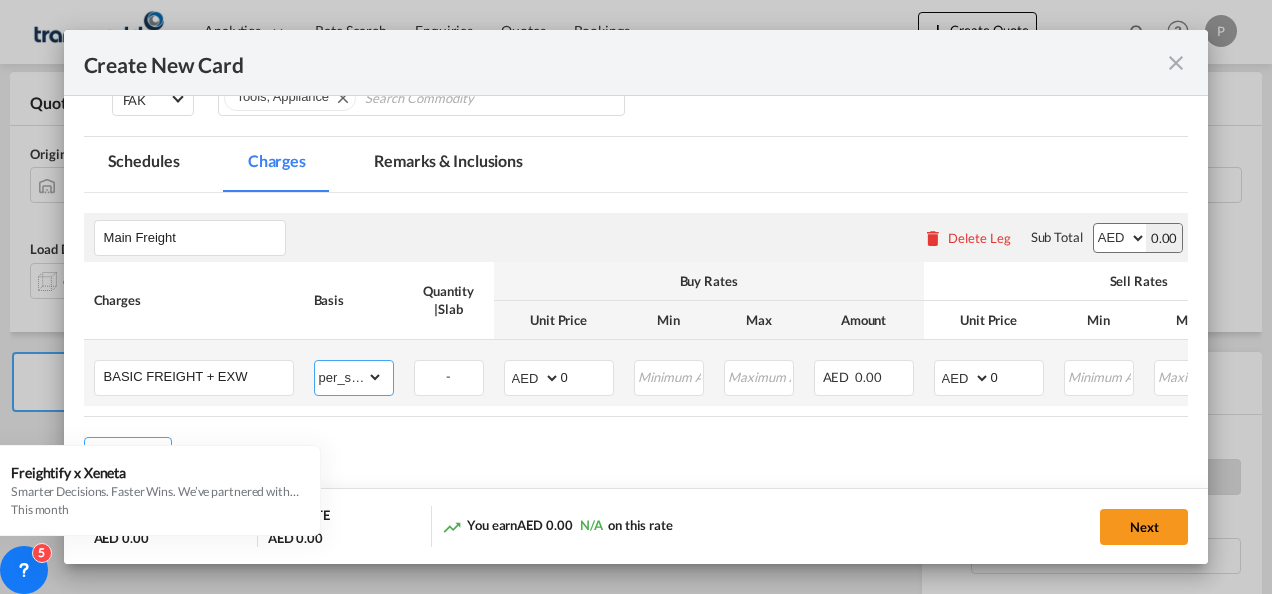click on "gross_weight
volumetric_weight
per_shipment
per_bl
per_km
per_hawb
per_kg
flat
per_ton
per_cbm
per_hbl
per_w/m
per_awb
per_sbl
per_quintal
per_doc
N/A
per shipping bill
% on freight
per_lbs
per_pallet
per_carton
per_vehicle
per_shift
per_invoice
per_package
per_cft
per_day
per_revalidation
per_declaration
per_document
per clearance
MRN" at bounding box center [349, 377] 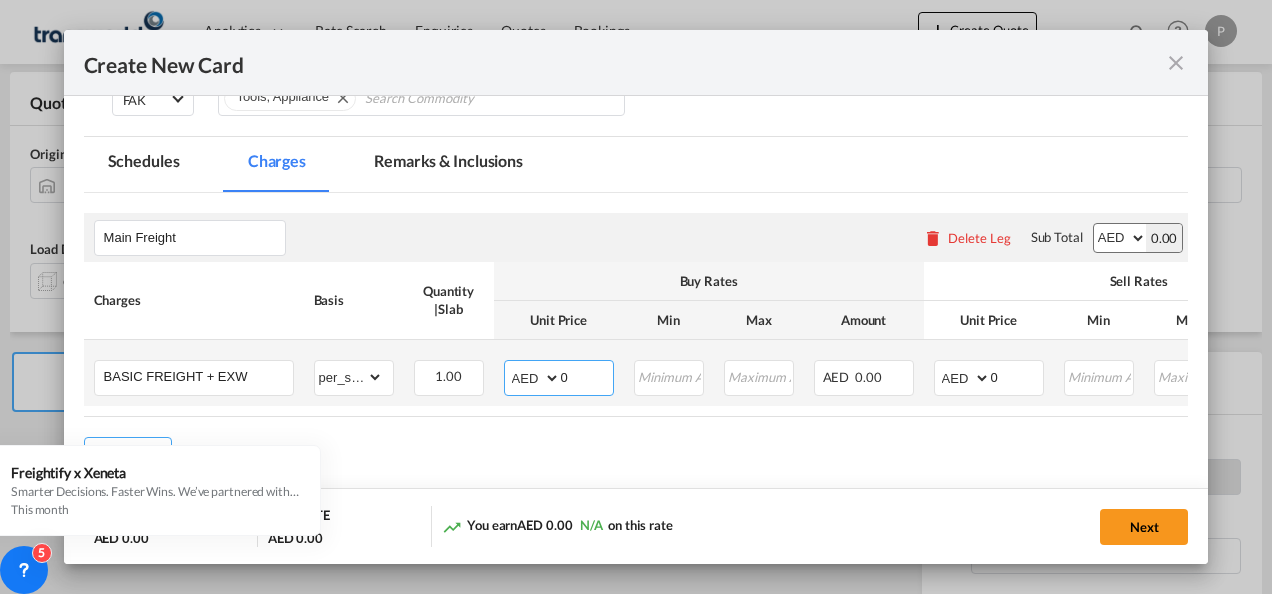 click on "0" at bounding box center (587, 376) 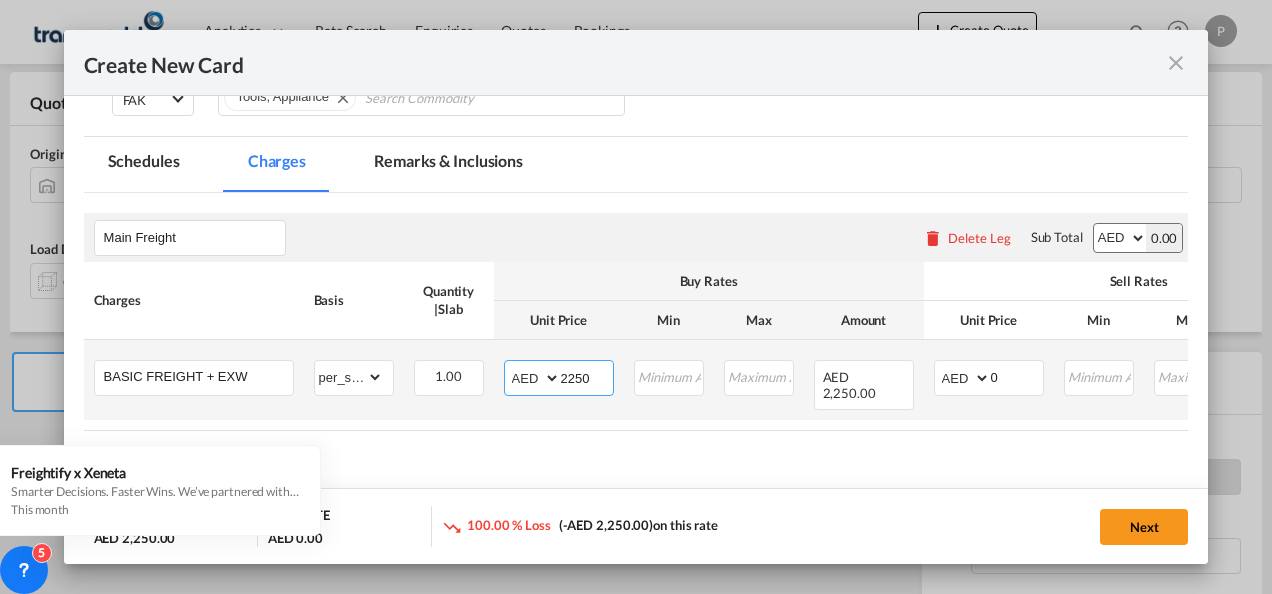 type on "2250" 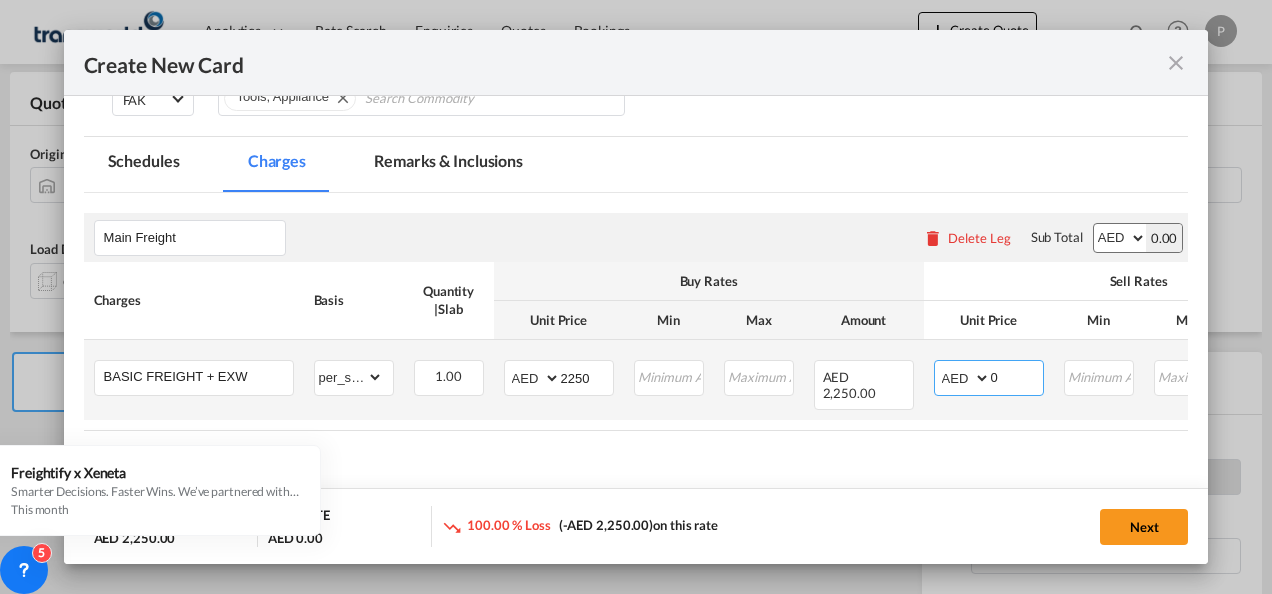 click on "0" at bounding box center [1017, 376] 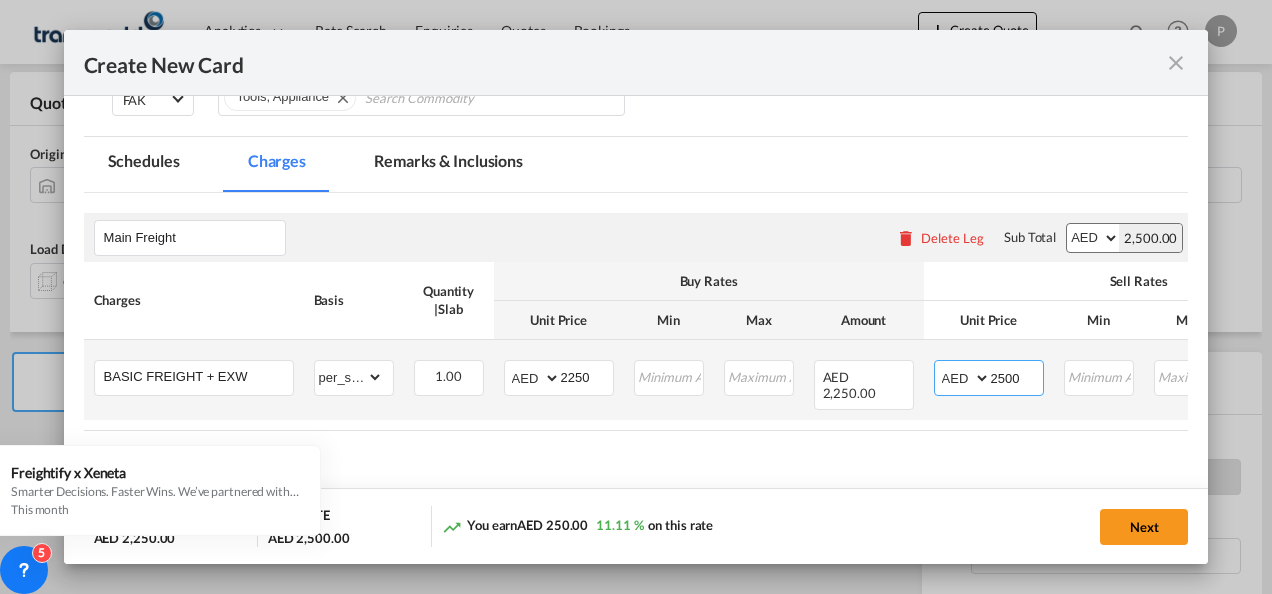 type on "2500" 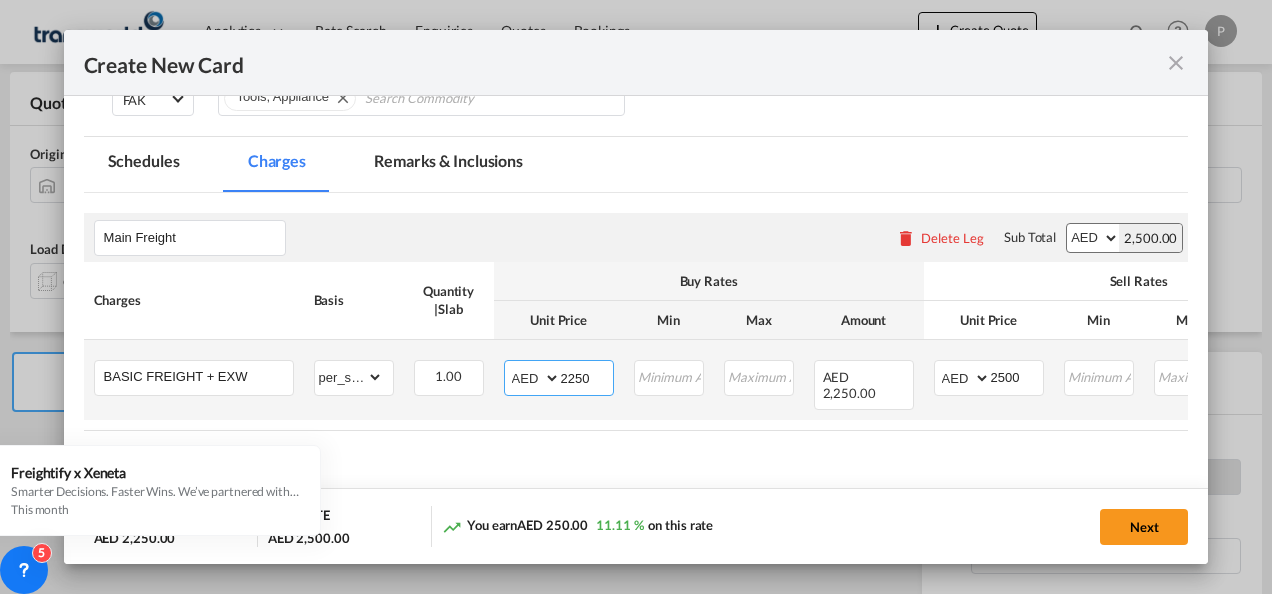 drag, startPoint x: 591, startPoint y: 378, endPoint x: 566, endPoint y: 376, distance: 25.079872 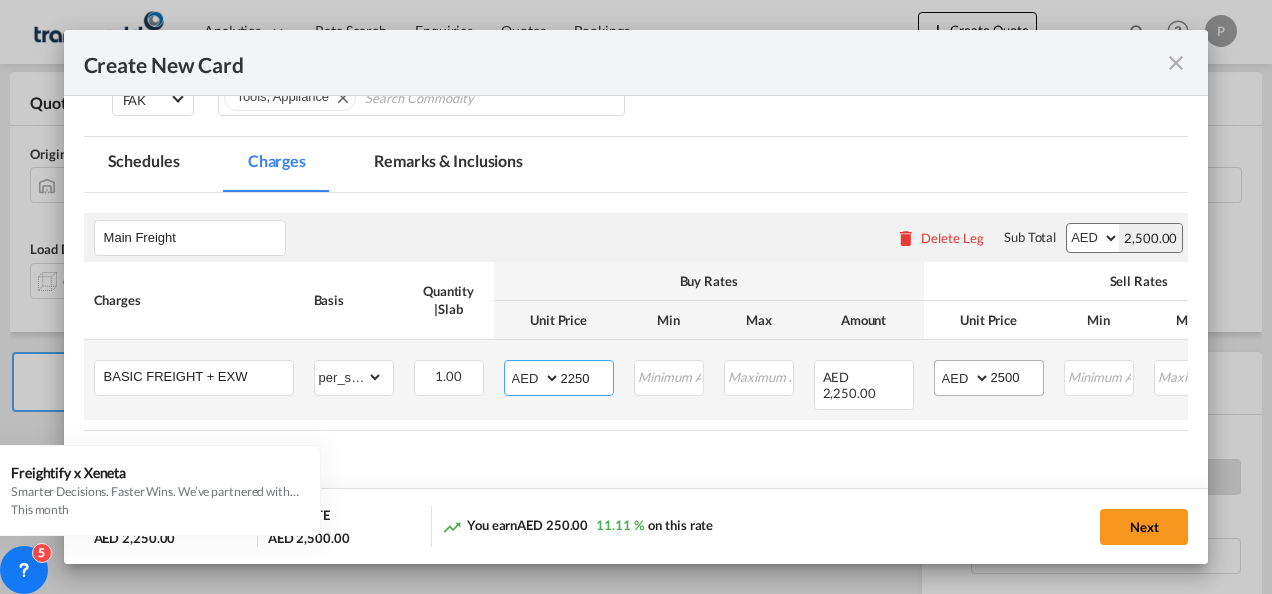 type on "2" 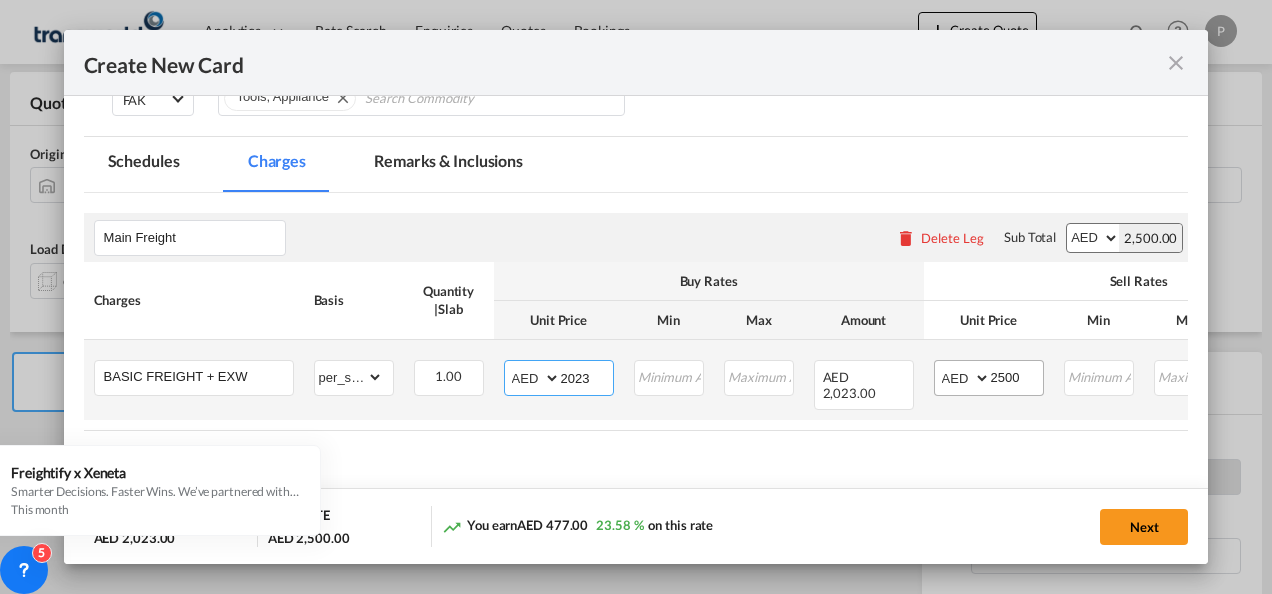 type on "2023" 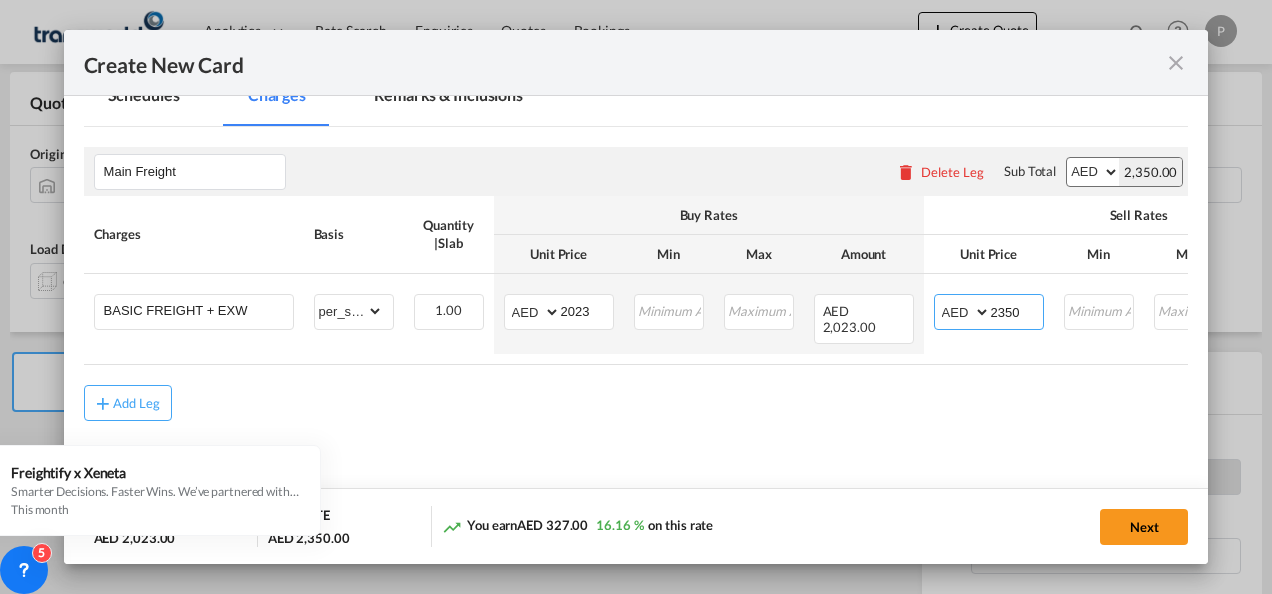 scroll, scrollTop: 394, scrollLeft: 0, axis: vertical 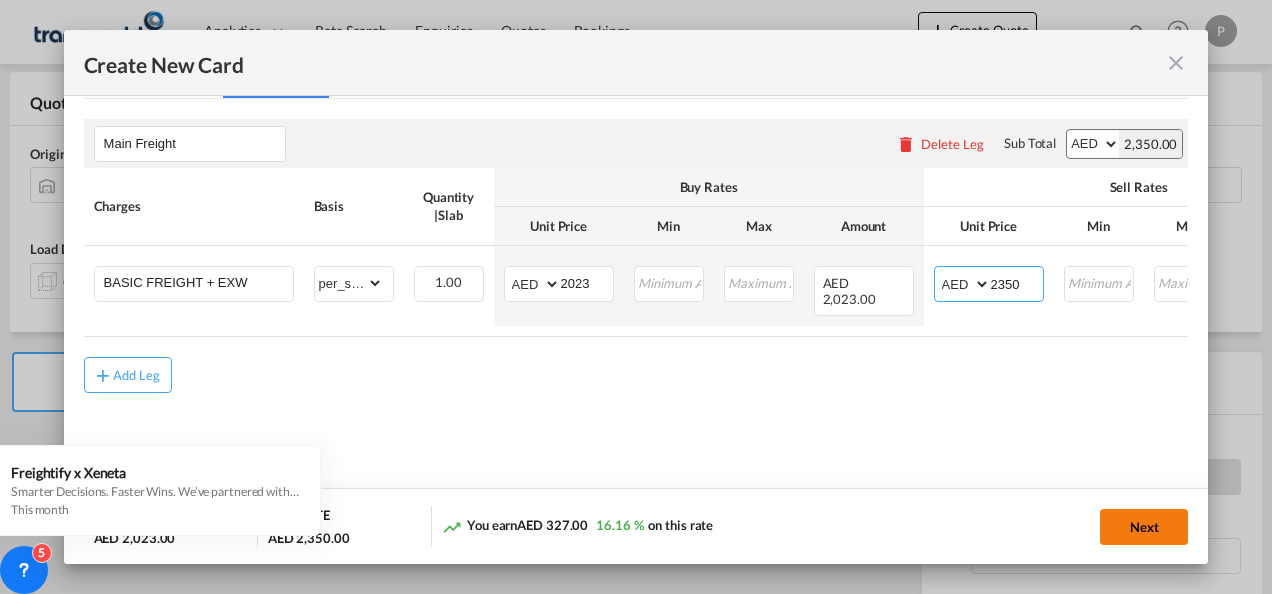 type on "2350" 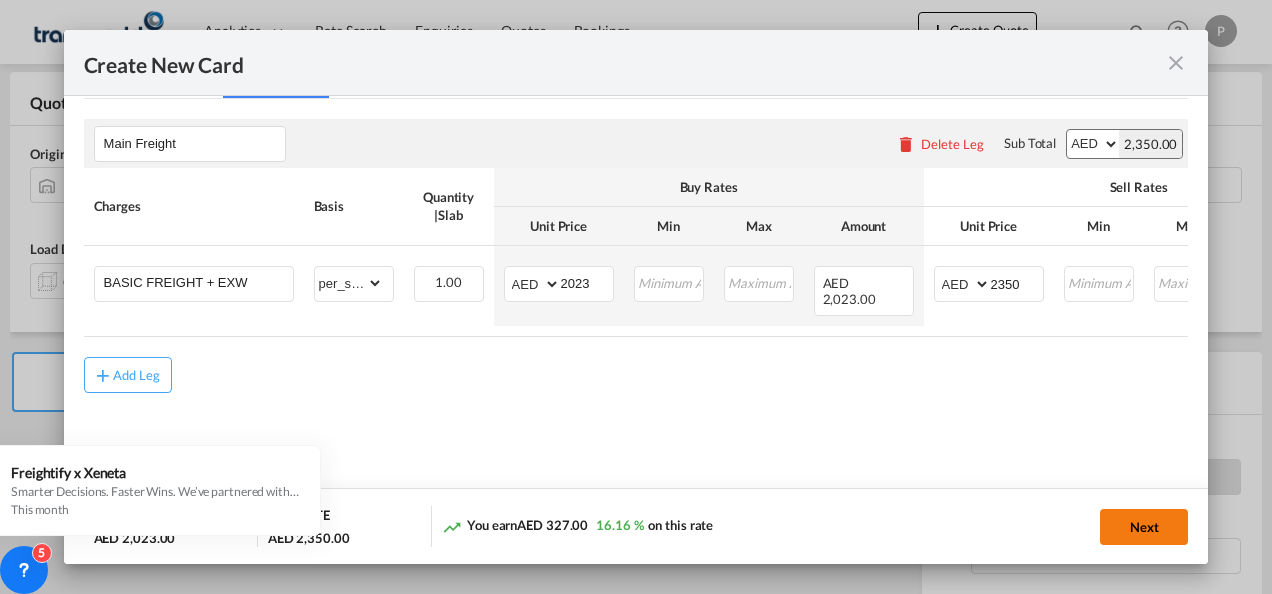 click on "Next" 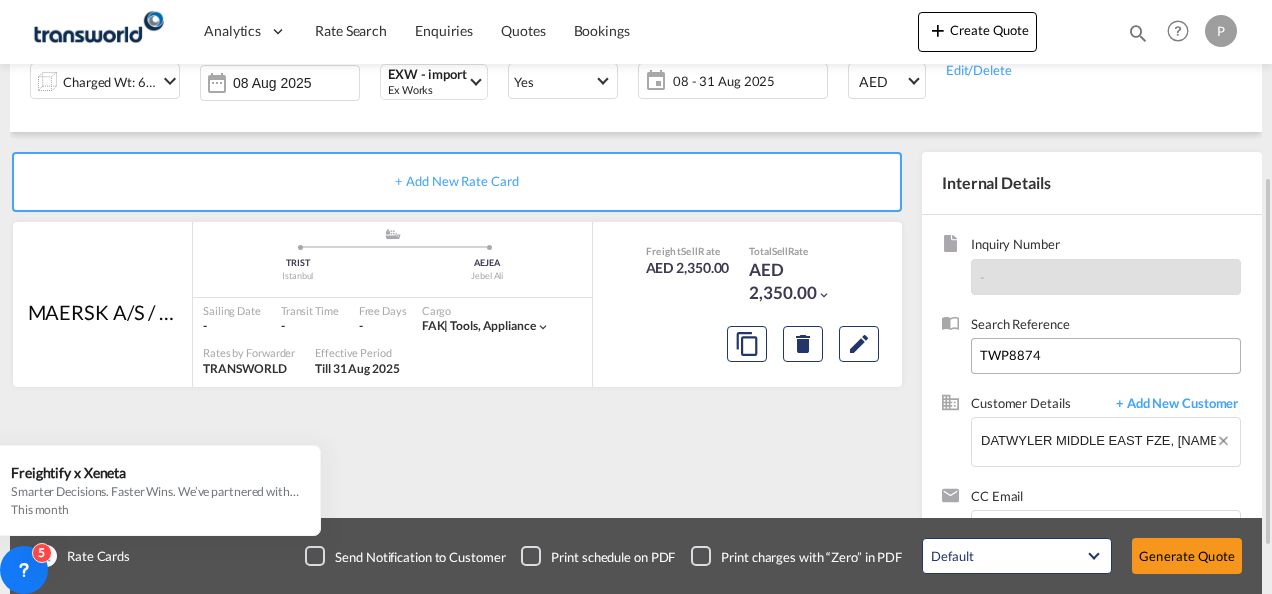 scroll, scrollTop: 82, scrollLeft: 0, axis: vertical 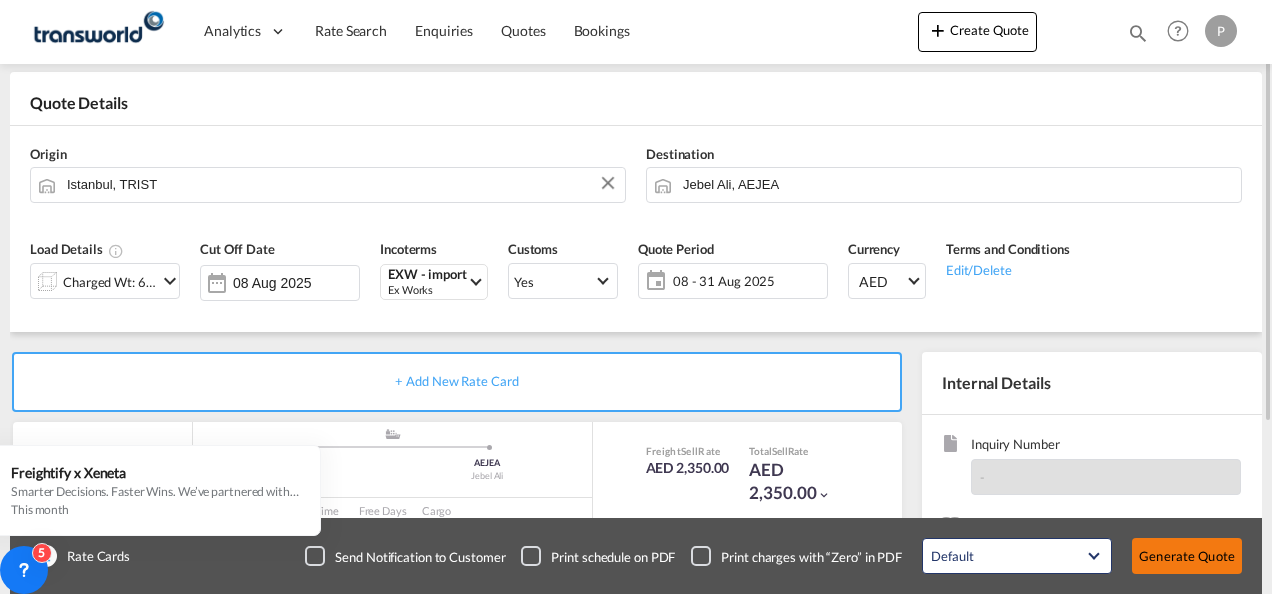 click on "Generate Quote" at bounding box center (1187, 556) 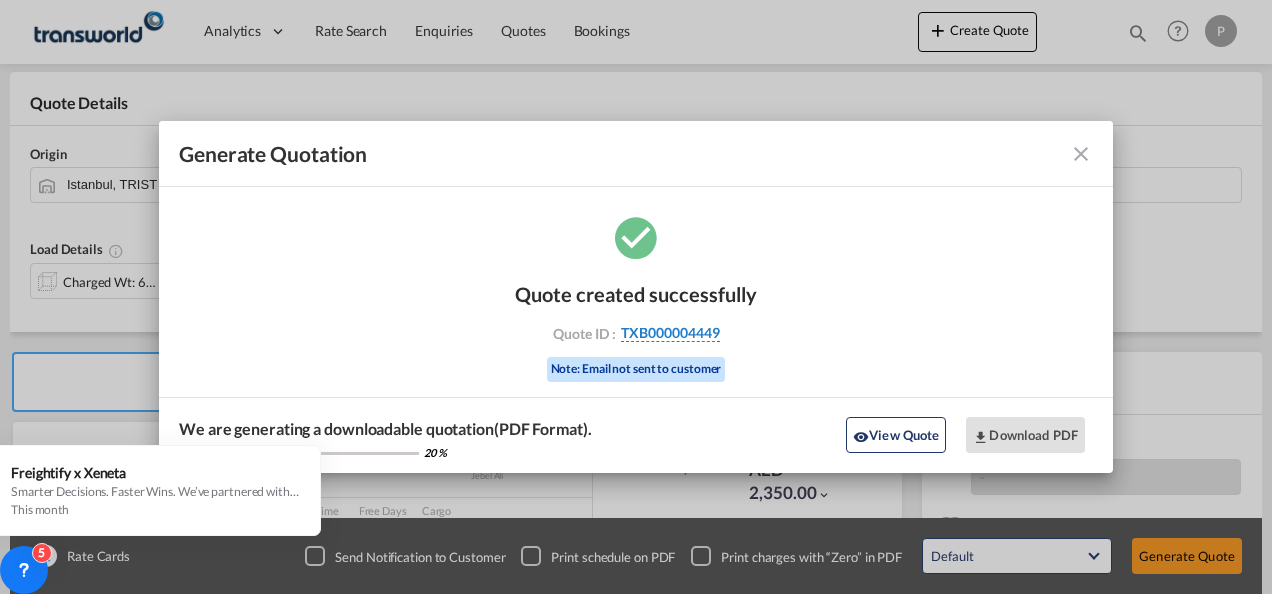 click on "TXB000004449" at bounding box center (670, 333) 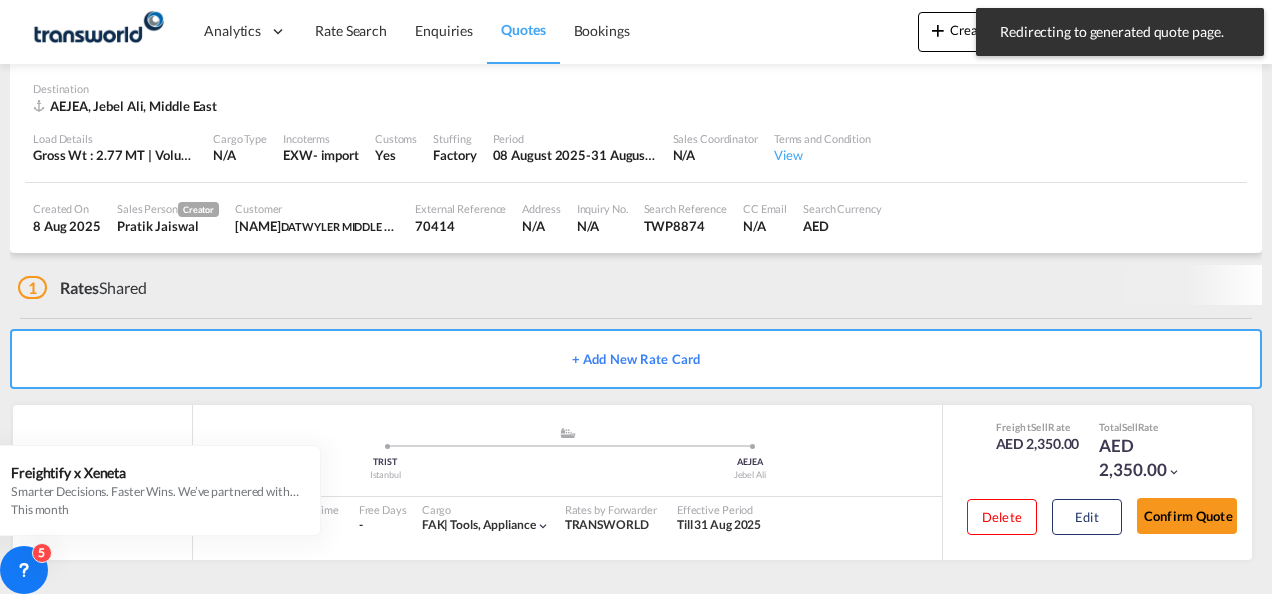 scroll, scrollTop: 122, scrollLeft: 0, axis: vertical 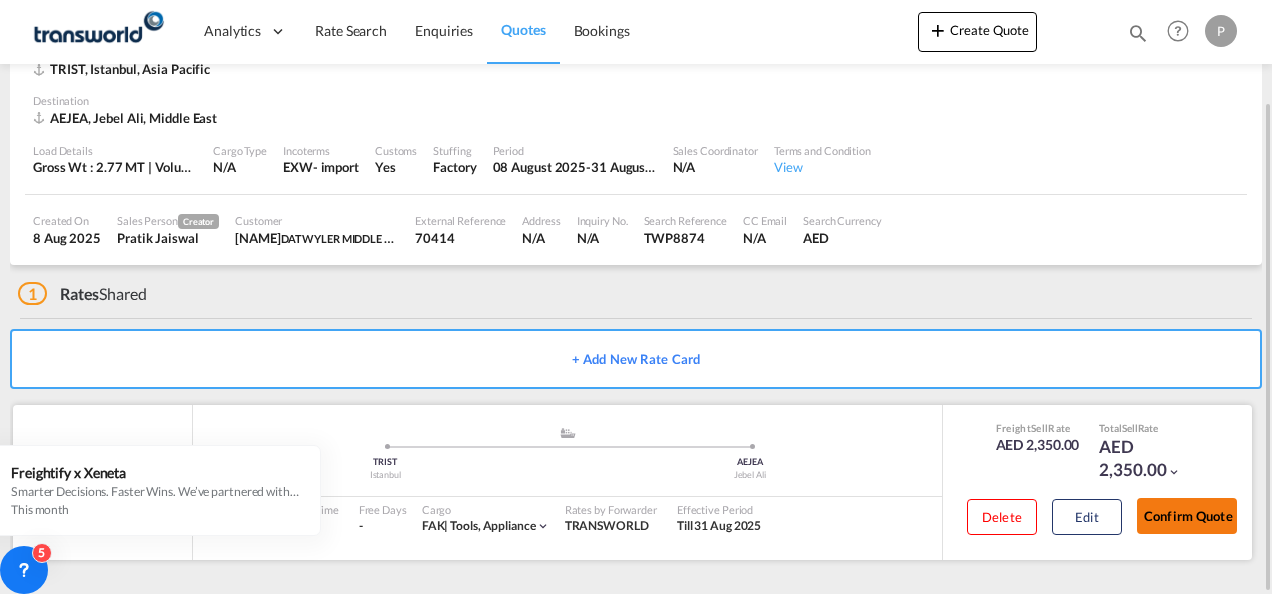 click on "Confirm Quote" at bounding box center (1187, 516) 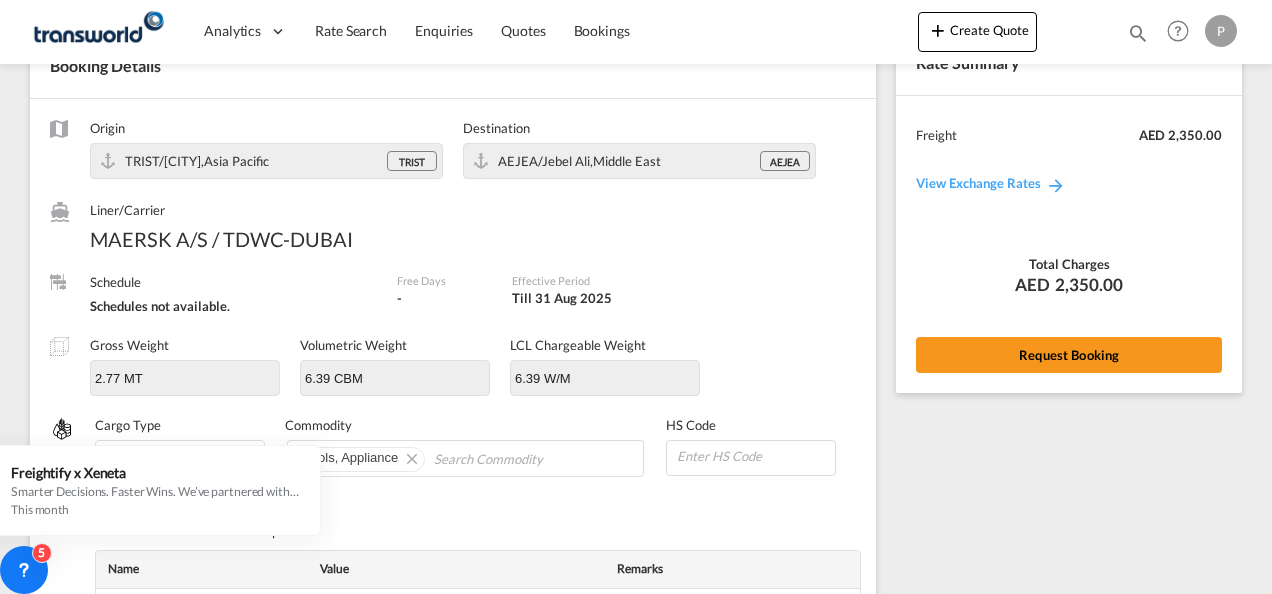 scroll, scrollTop: 804, scrollLeft: 0, axis: vertical 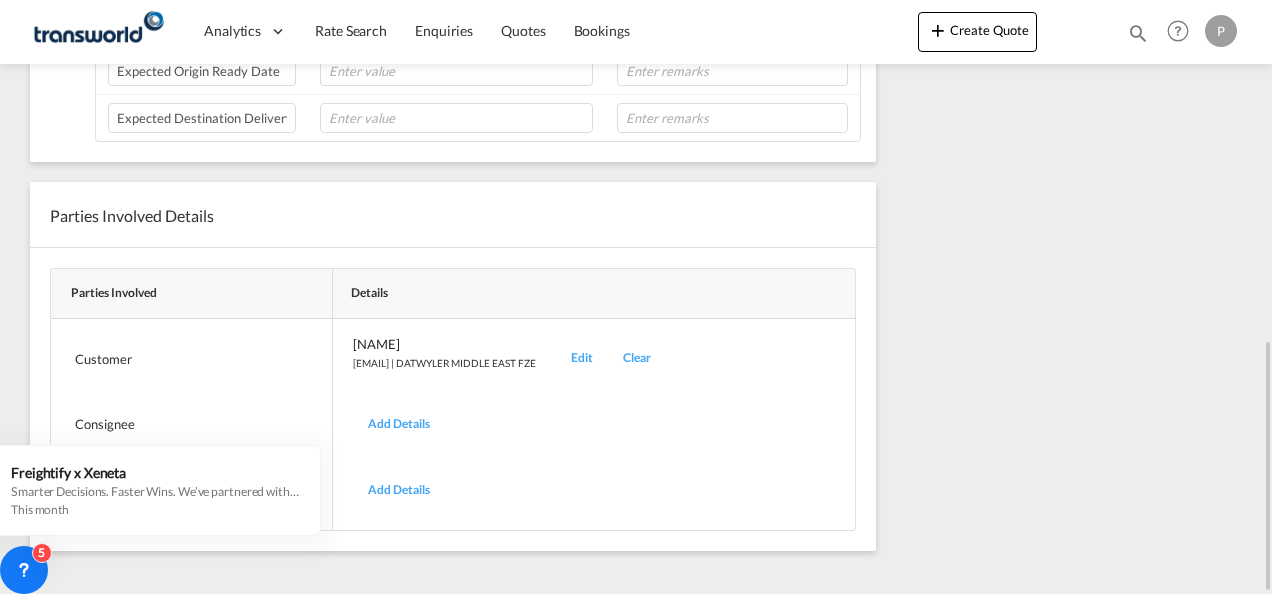 click on "Edit" at bounding box center (582, 358) 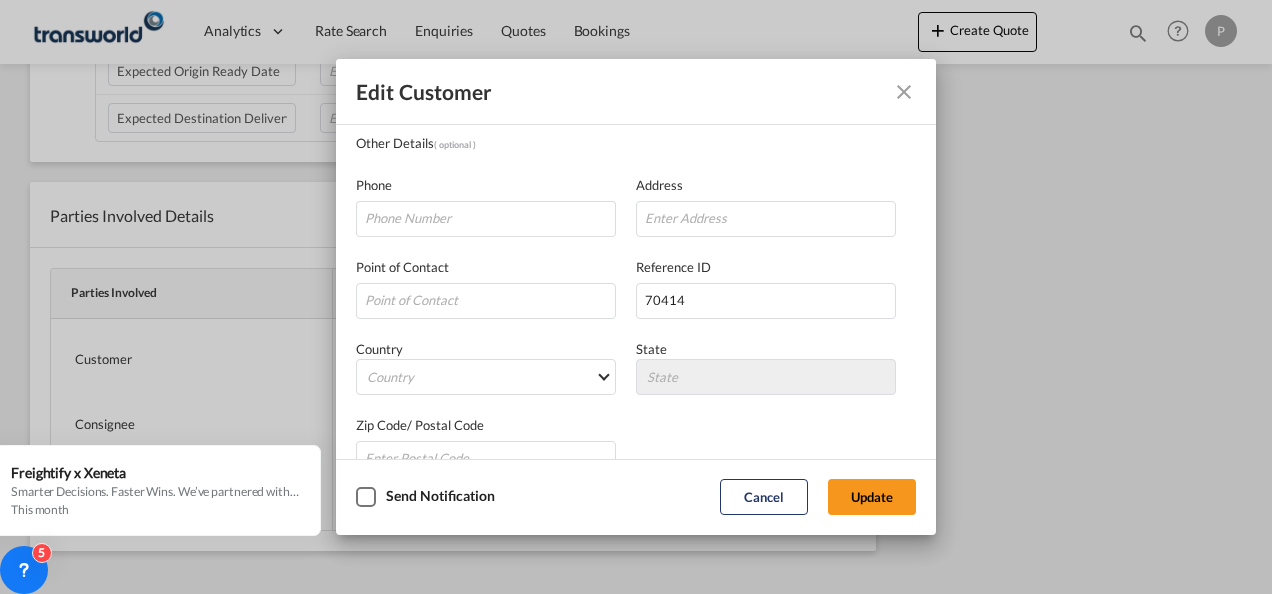 scroll, scrollTop: 236, scrollLeft: 0, axis: vertical 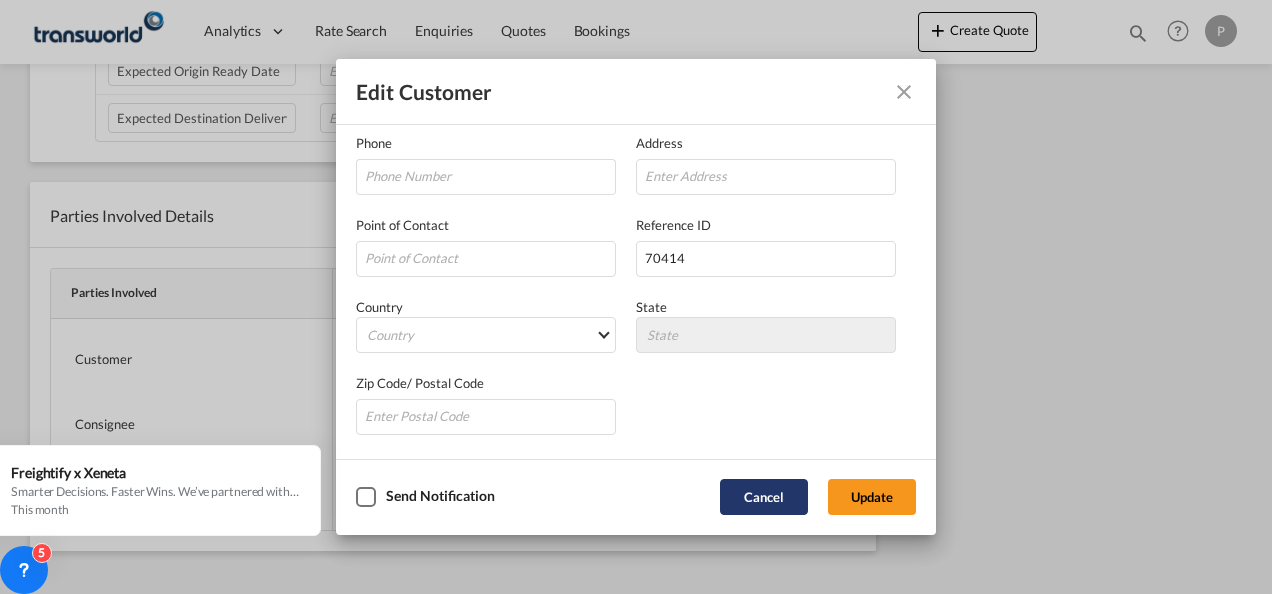 click on "Cancel" 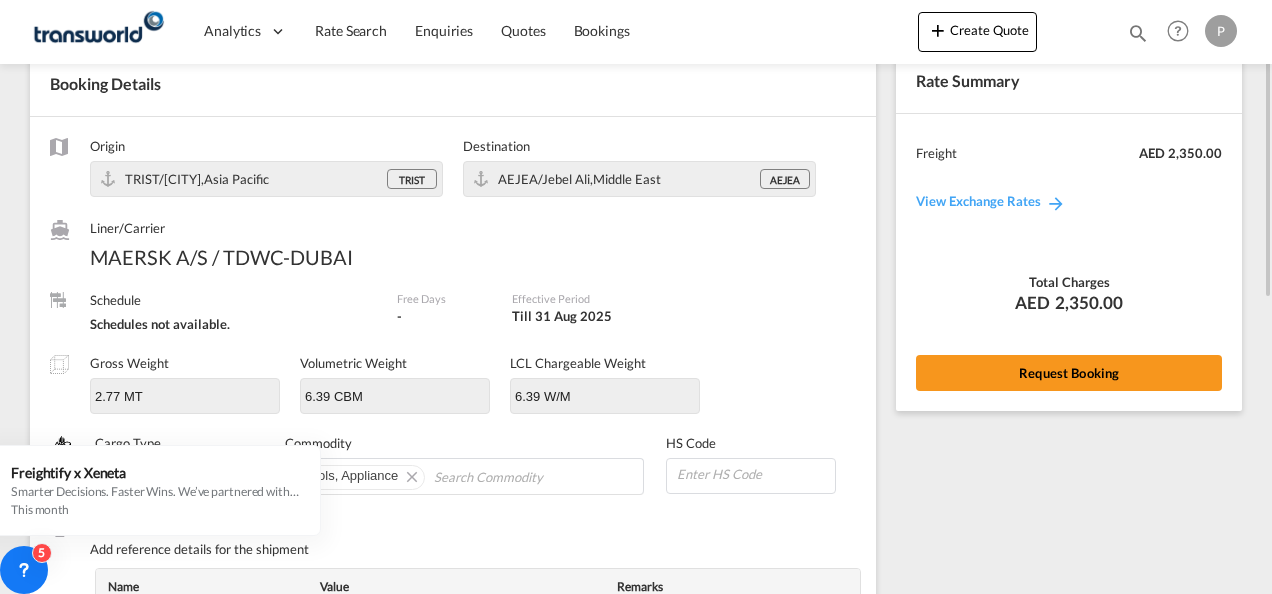 scroll, scrollTop: 0, scrollLeft: 0, axis: both 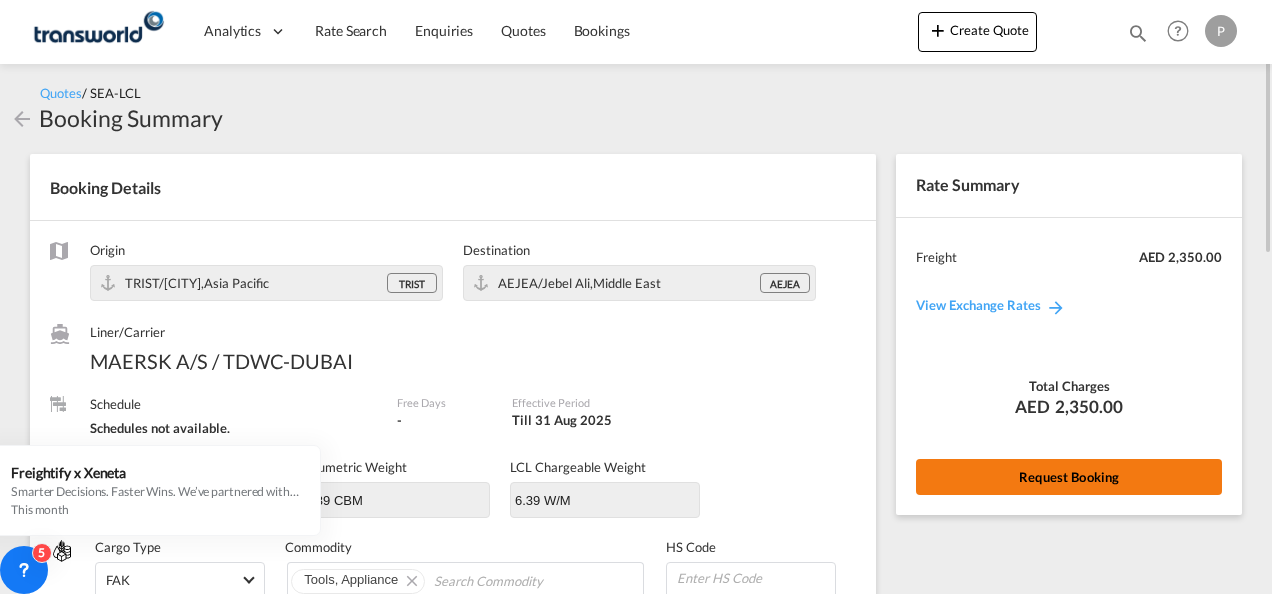 click on "Request Booking" at bounding box center [1069, 477] 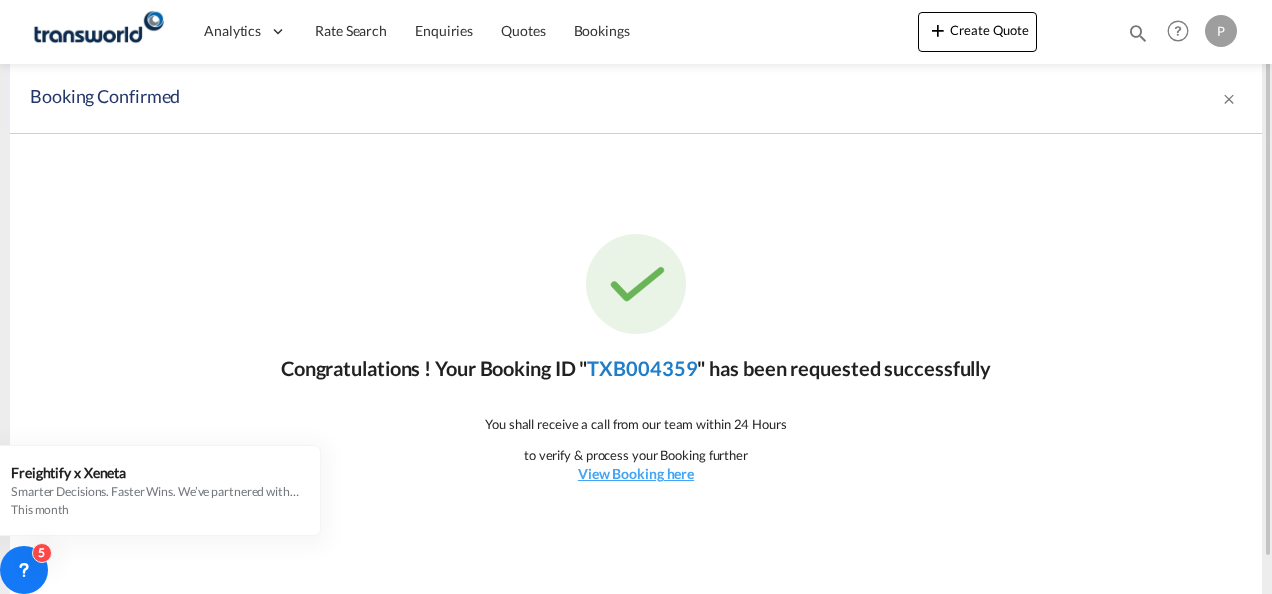 click on "TXB004359" 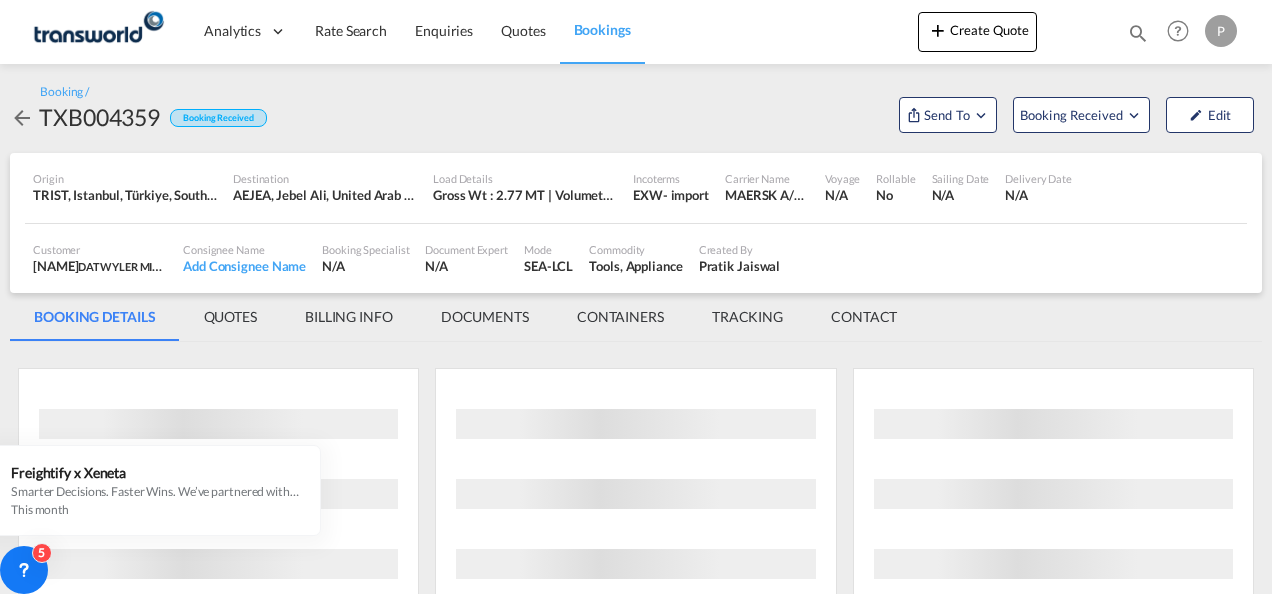 scroll, scrollTop: 0, scrollLeft: 0, axis: both 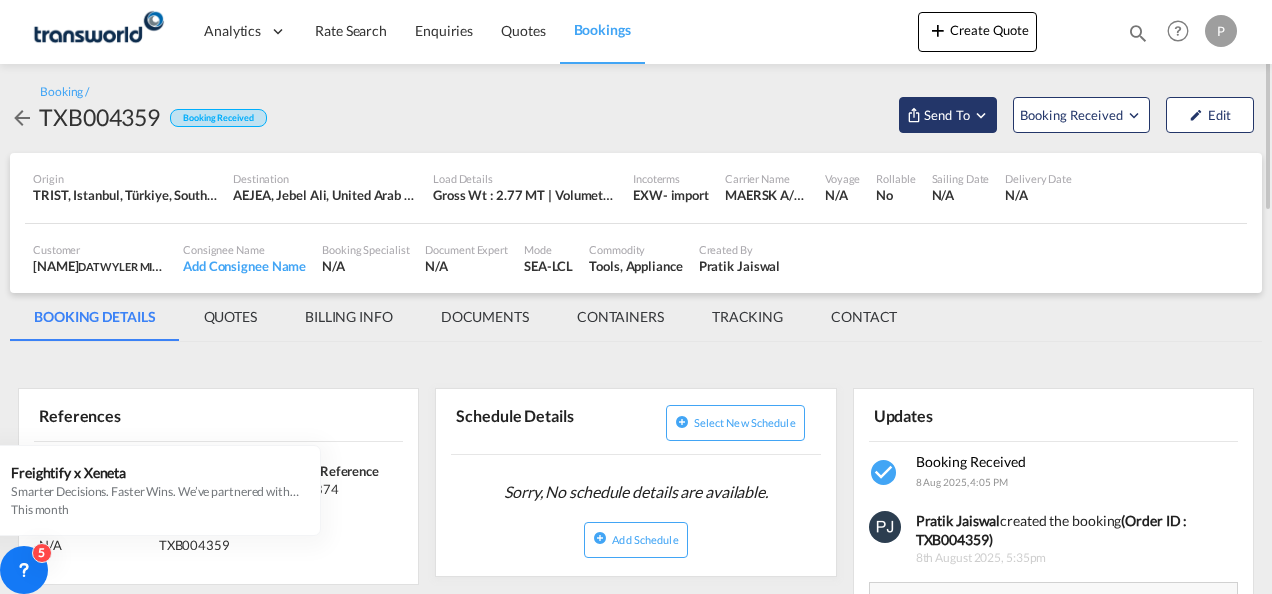 click at bounding box center [981, 115] 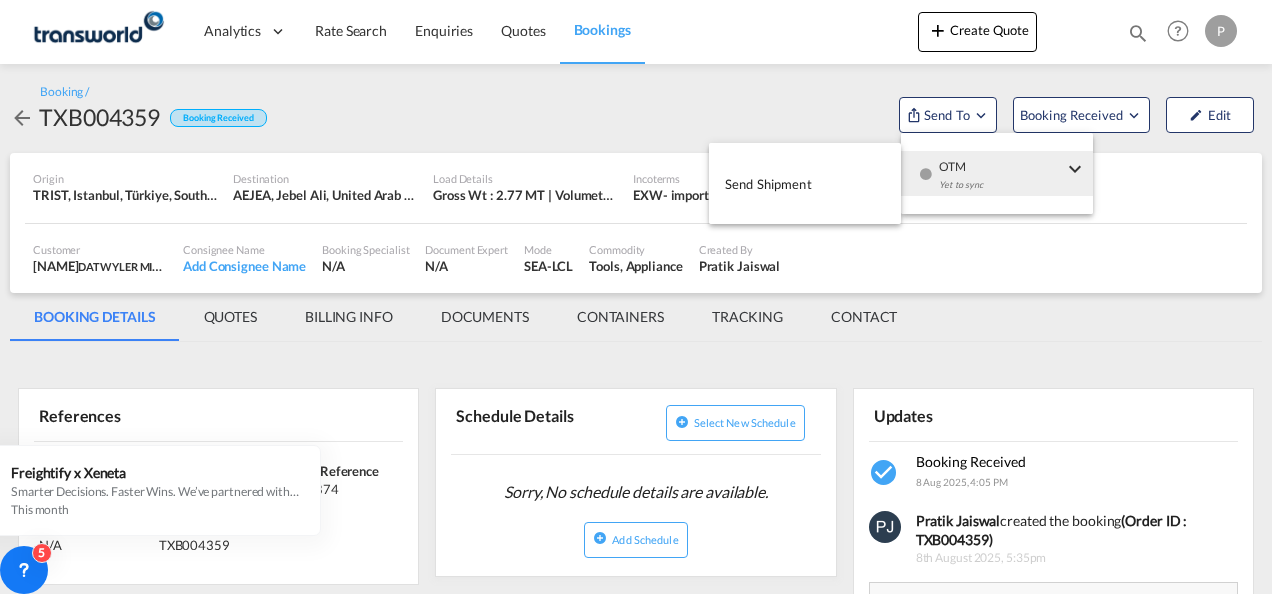 click on "Send Shipment" at bounding box center [768, 184] 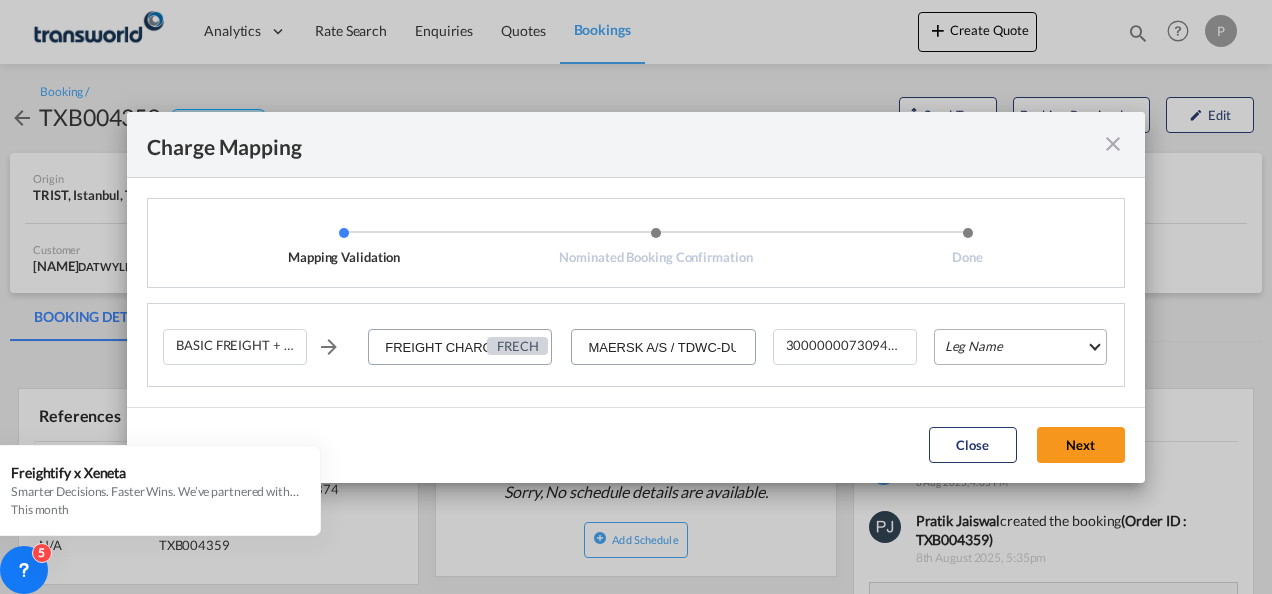 click on "Leg Name HANDLING ORIGIN VESSEL HANDLING DESTINATION OTHERS TL PICK UP CUSTOMS ORIGIN CUSTOMS DESTINATION TL DELIVERY" at bounding box center (1020, 347) 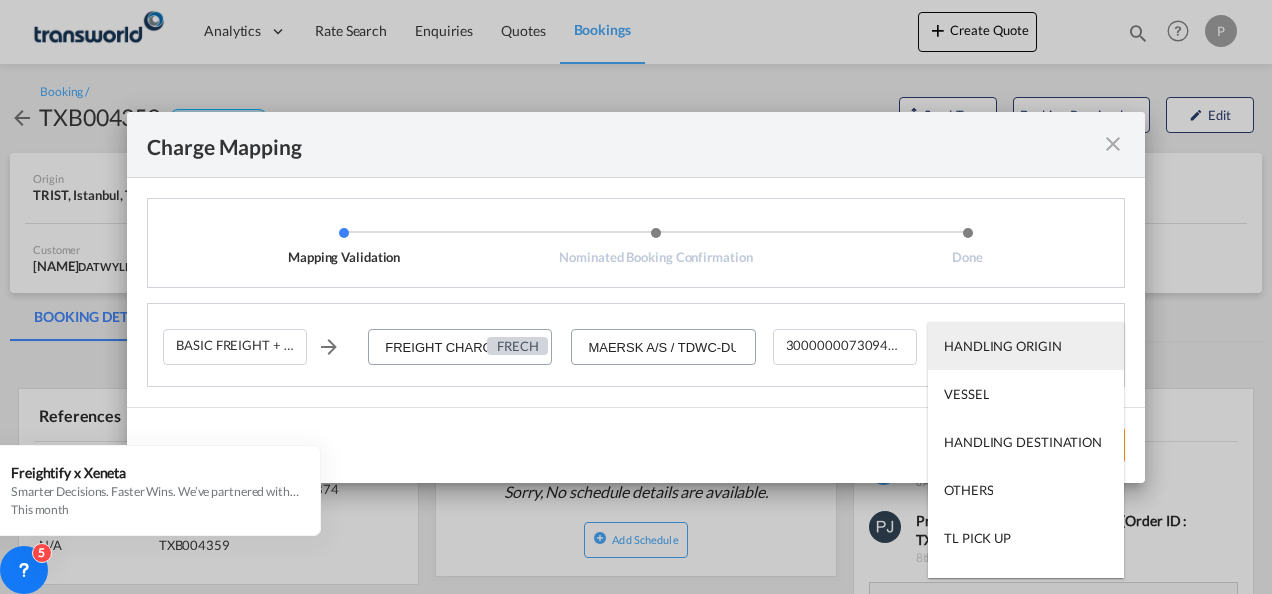 type on "HANDLING ORIGIN" 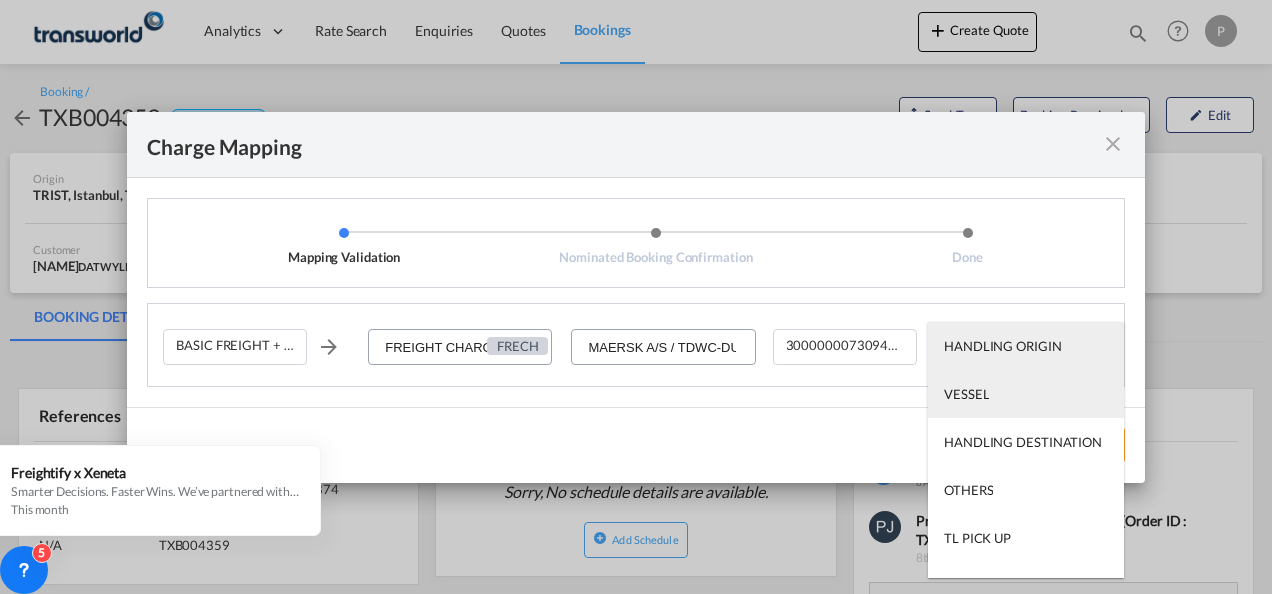 type on "VESSEL" 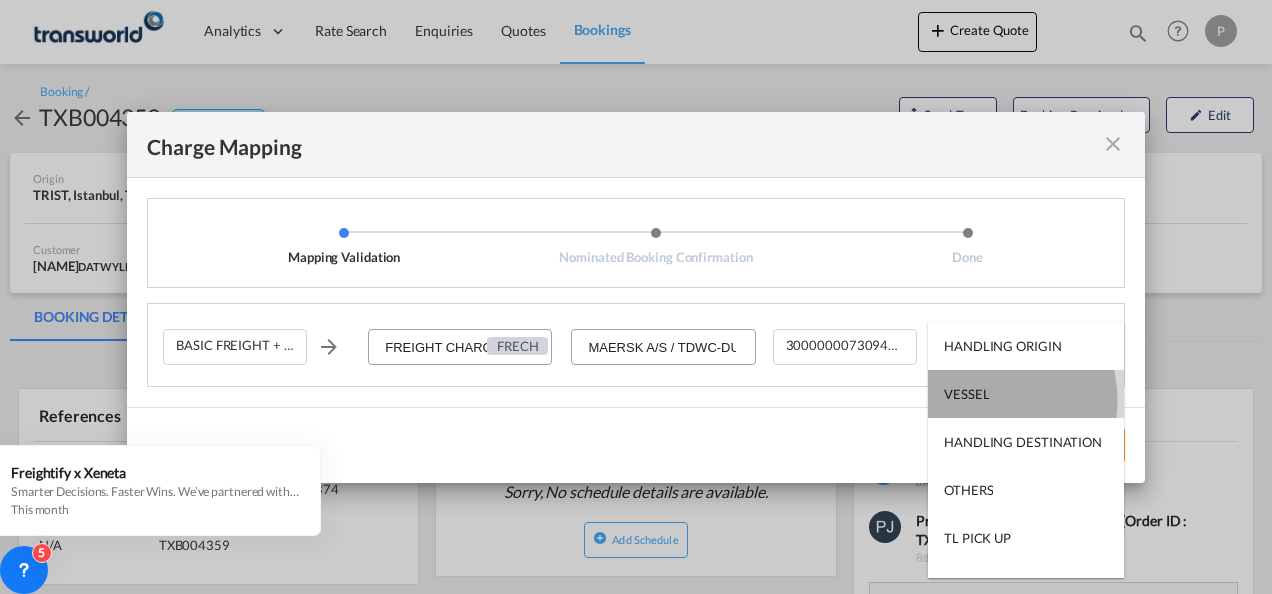 click on "VESSEL" at bounding box center (966, 394) 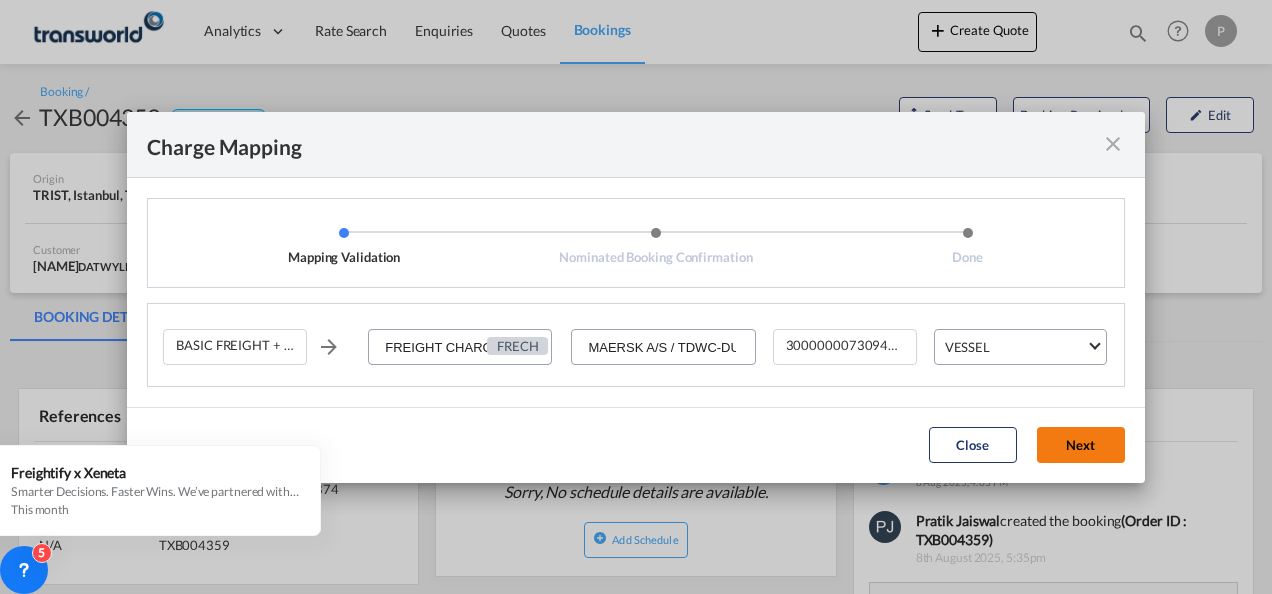 click on "Next" 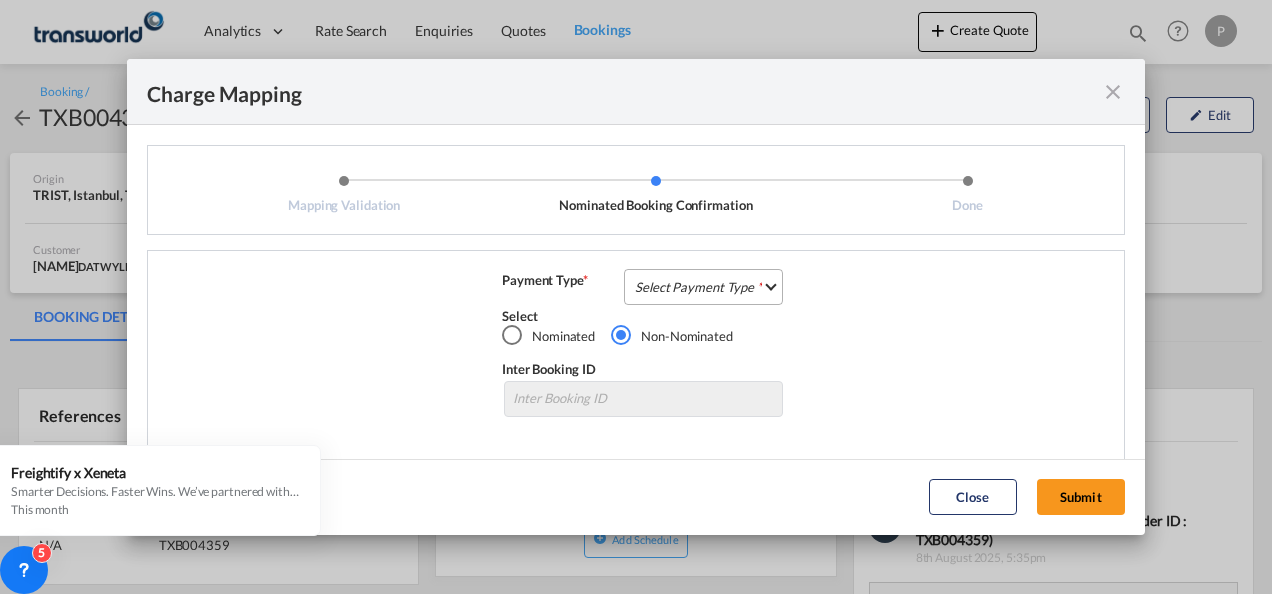 click on "Select Payment Type
COLLECT
PREPAID" at bounding box center (703, 287) 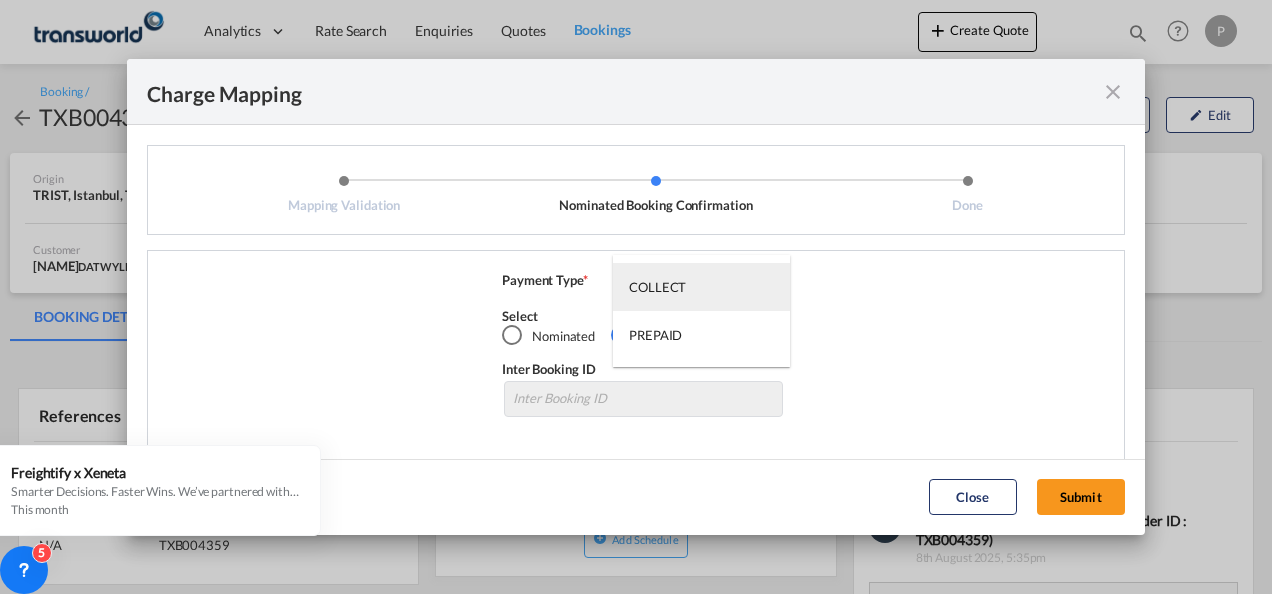 click on "COLLECT" at bounding box center [657, 287] 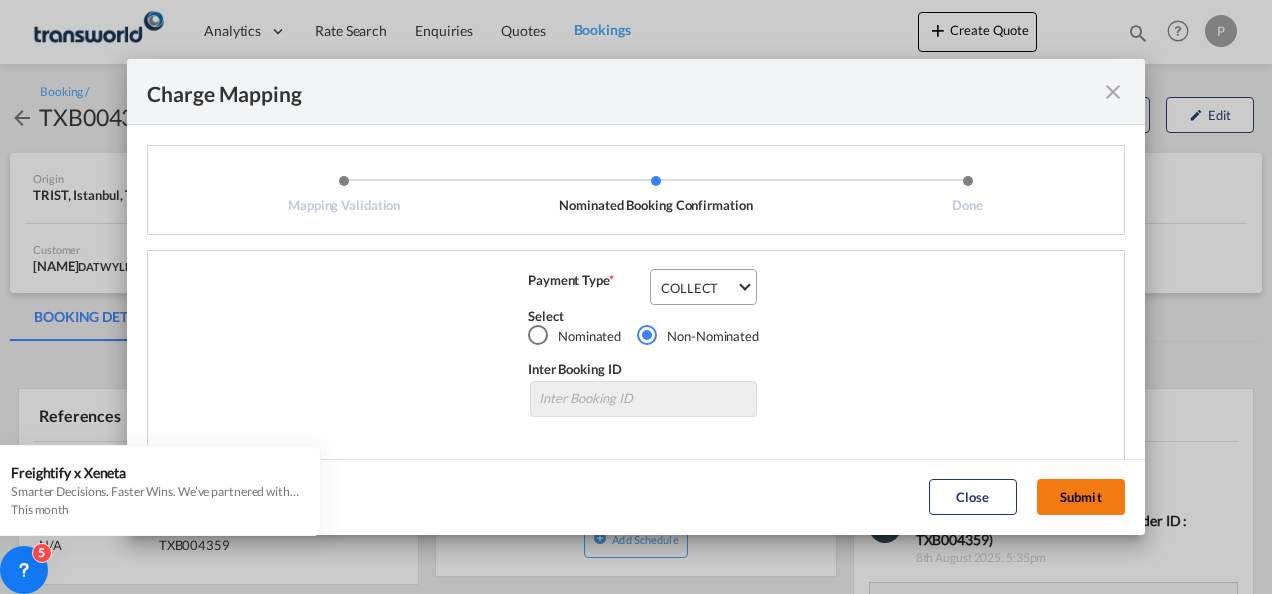 click on "Submit" 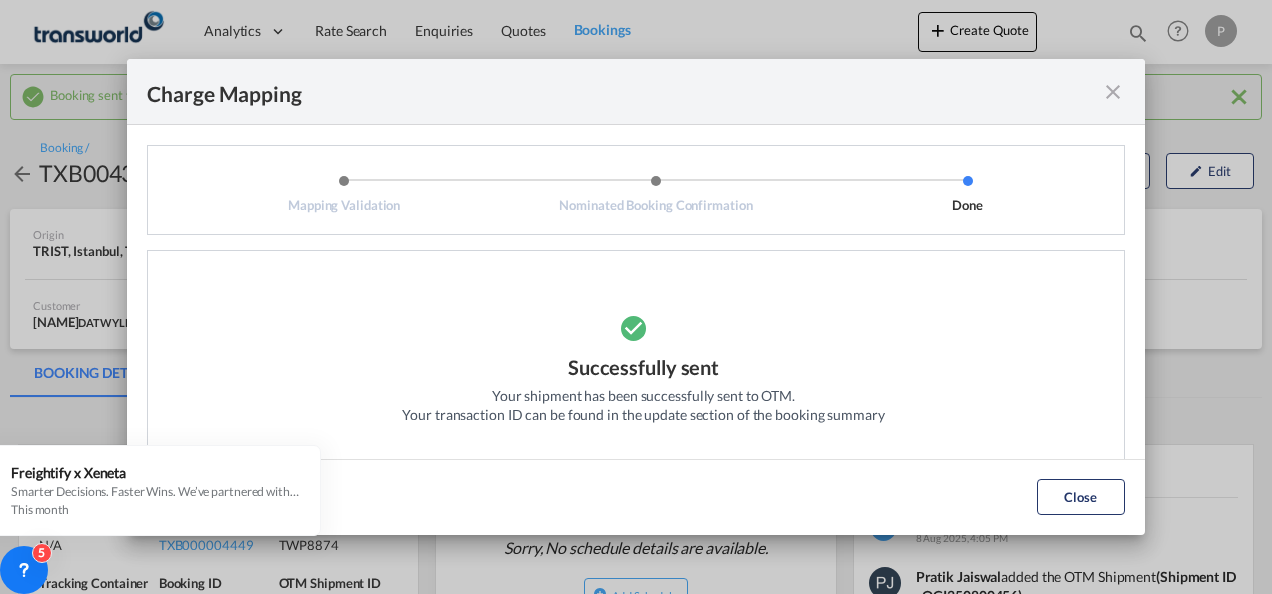 click on "Successfully sent
Your shipment has been successfully sent to OTM.
Your transaction ID can be found in the update section of the booking summary" at bounding box center [643, 371] 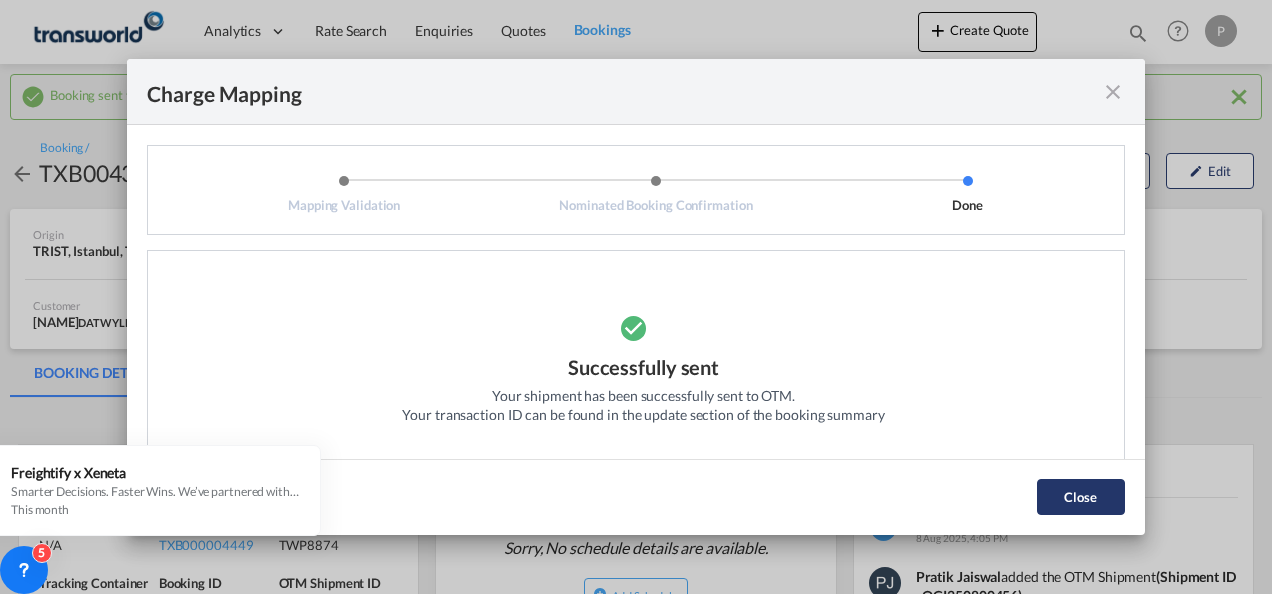 click on "Close" 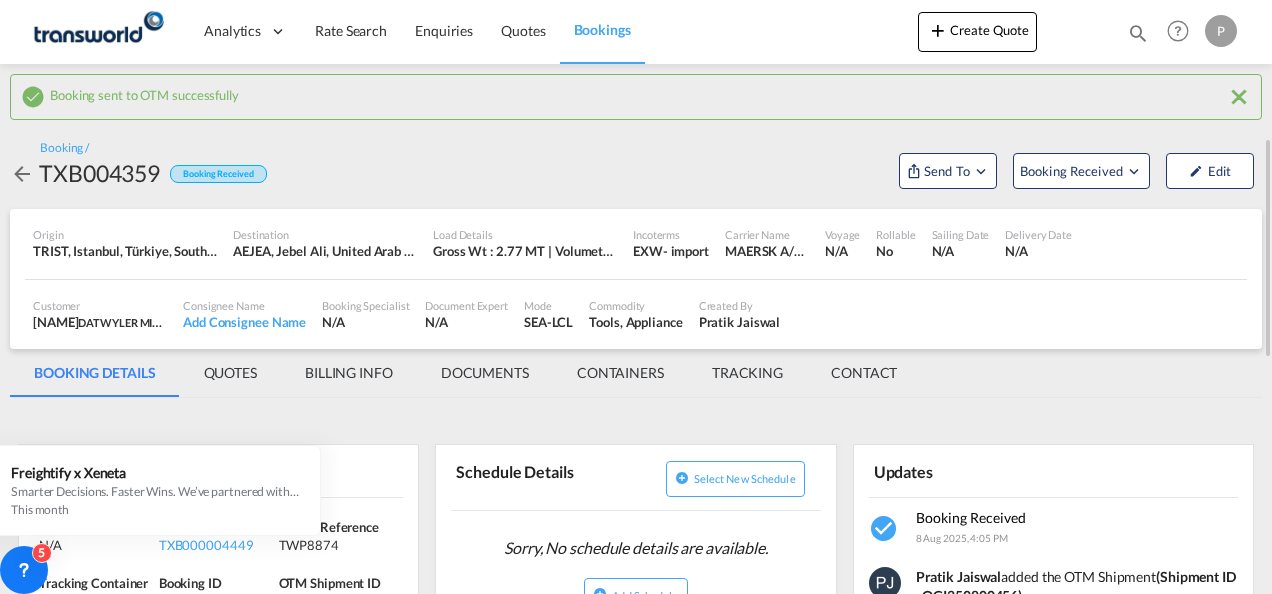 scroll, scrollTop: 300, scrollLeft: 0, axis: vertical 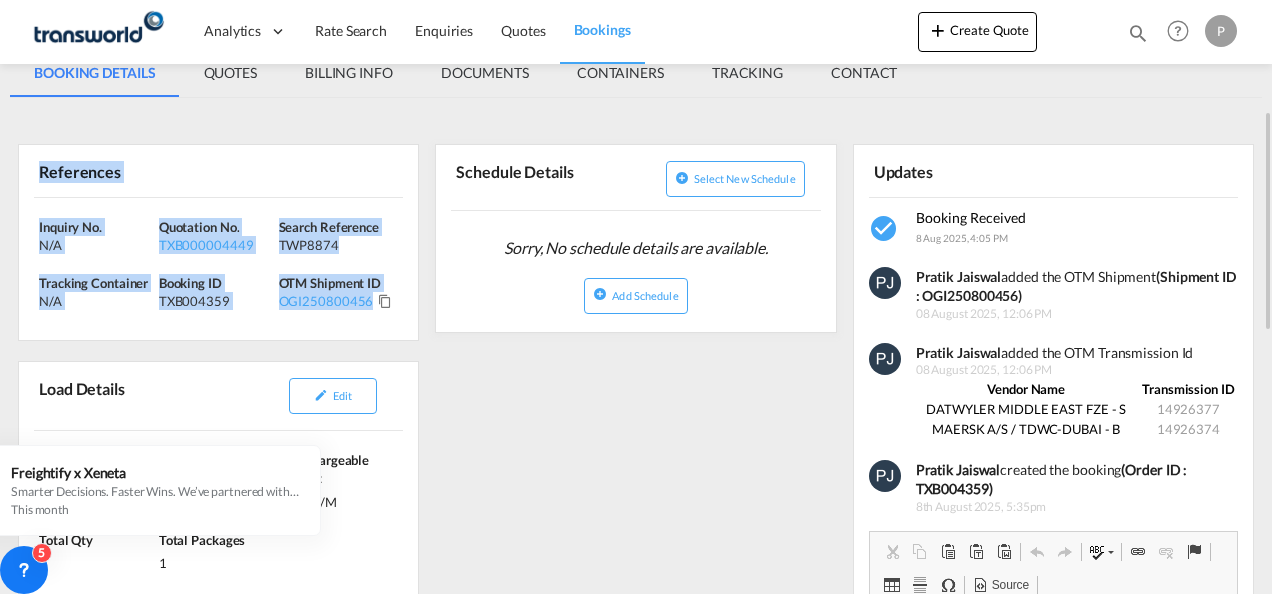 drag, startPoint x: 40, startPoint y: 169, endPoint x: 370, endPoint y: 299, distance: 354.68295 